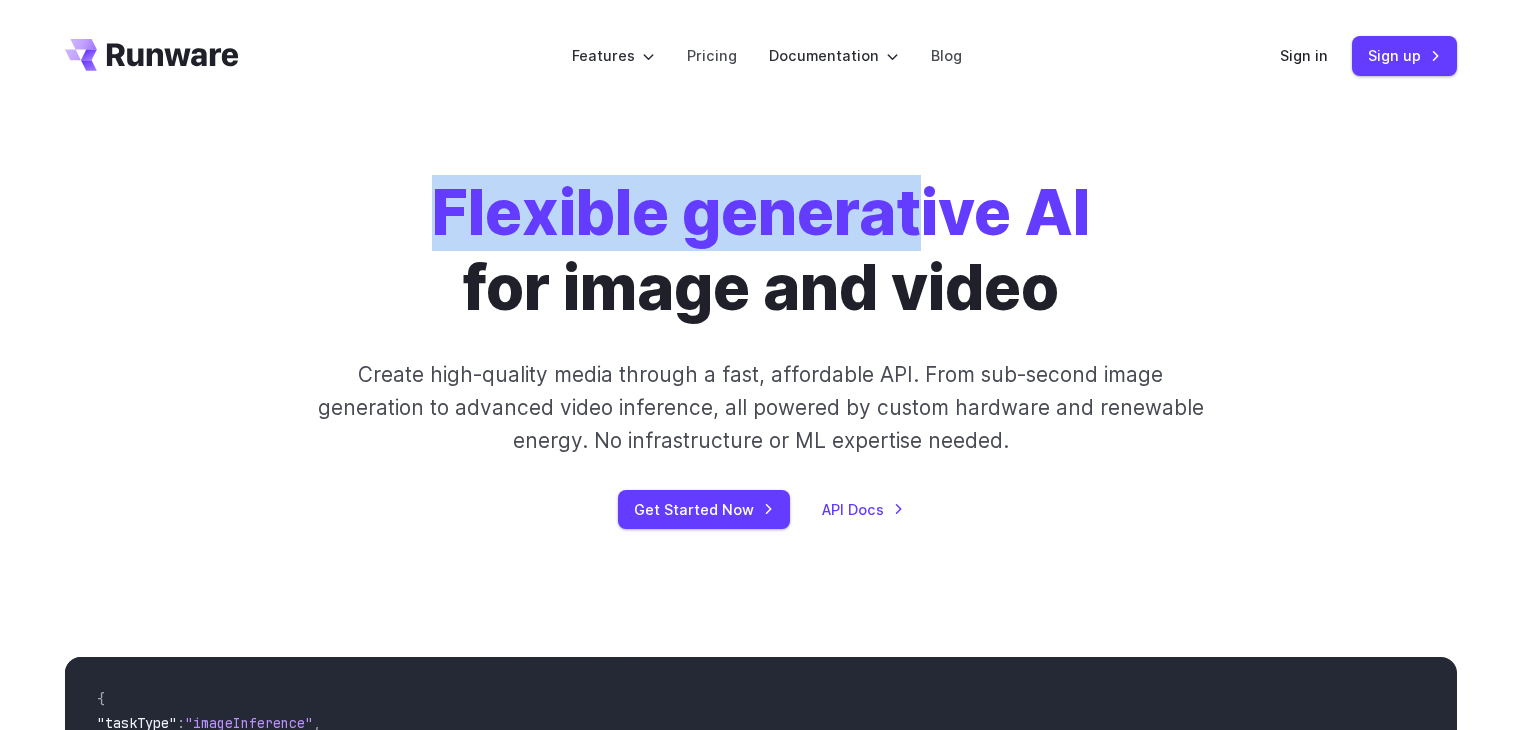 scroll, scrollTop: 0, scrollLeft: 0, axis: both 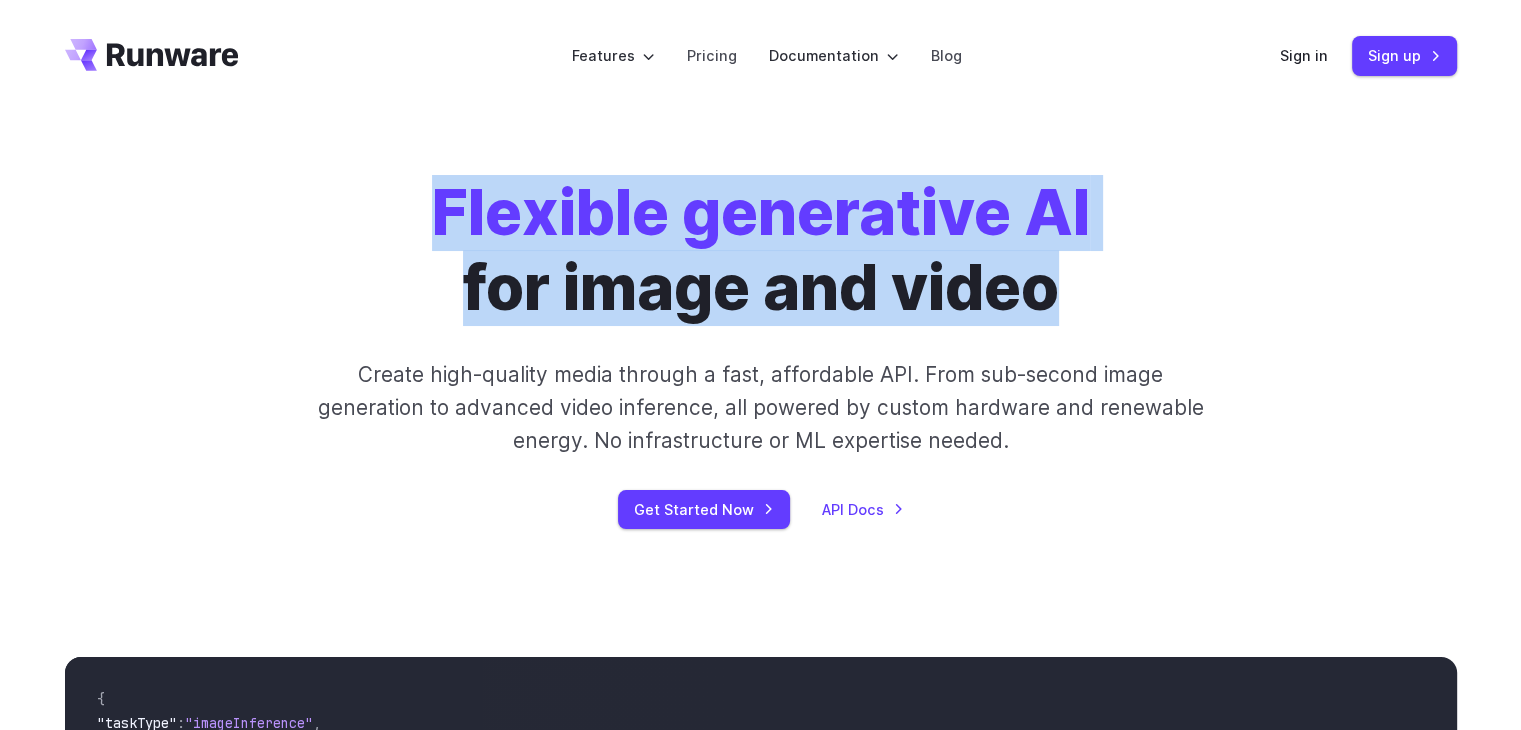 click on "Flexible generative AI for image and video" at bounding box center [761, 251] 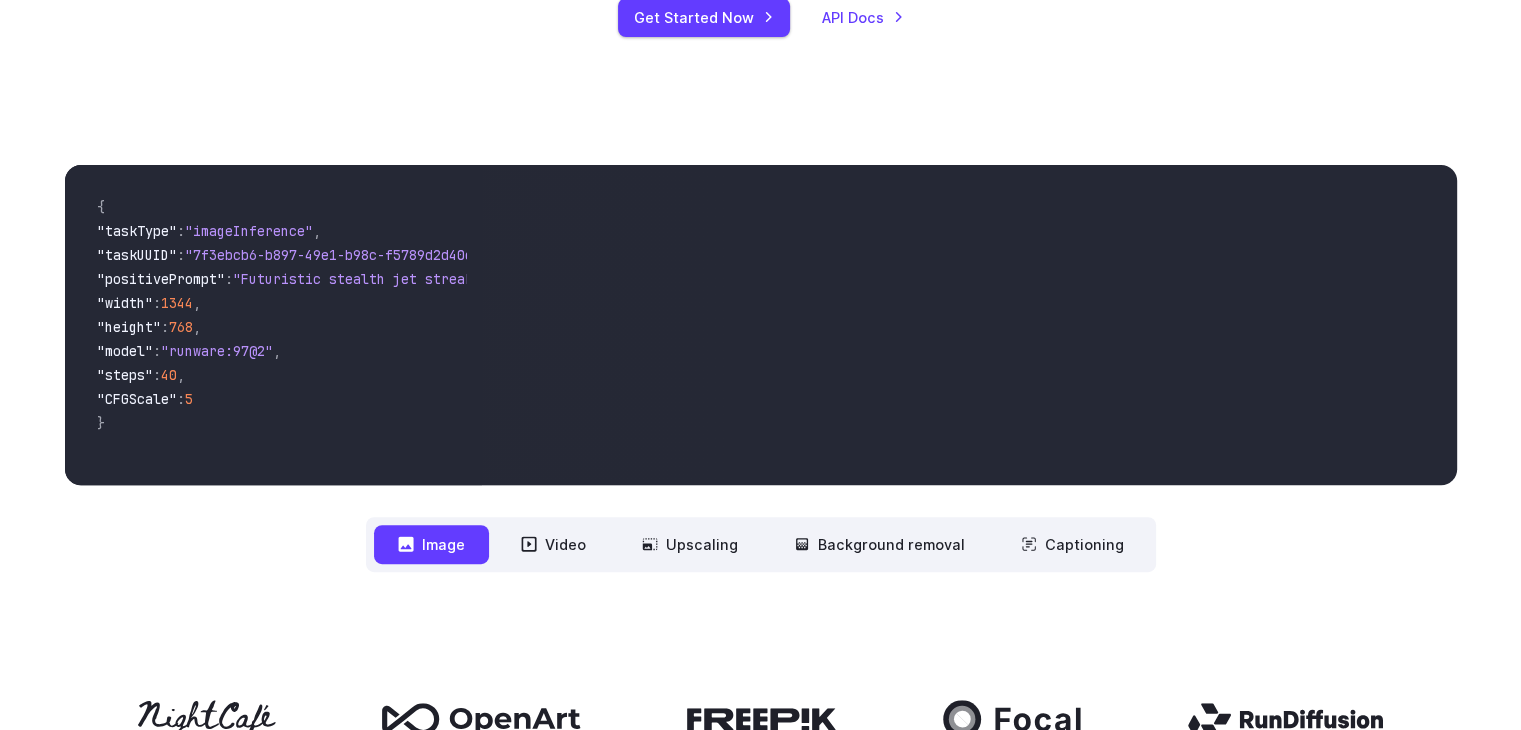 scroll, scrollTop: 500, scrollLeft: 0, axis: vertical 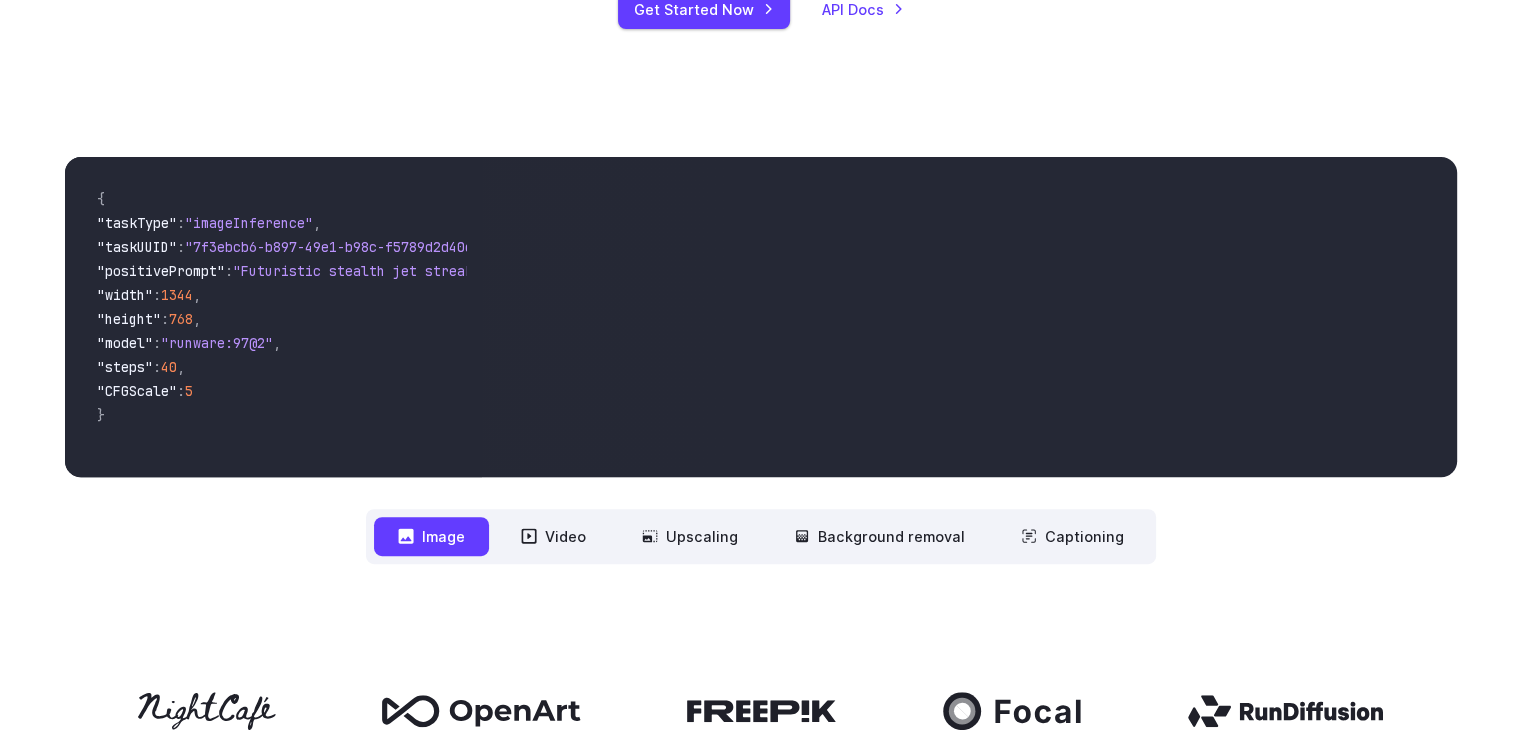 drag, startPoint x: 916, startPoint y: 389, endPoint x: 1022, endPoint y: 333, distance: 119.88328 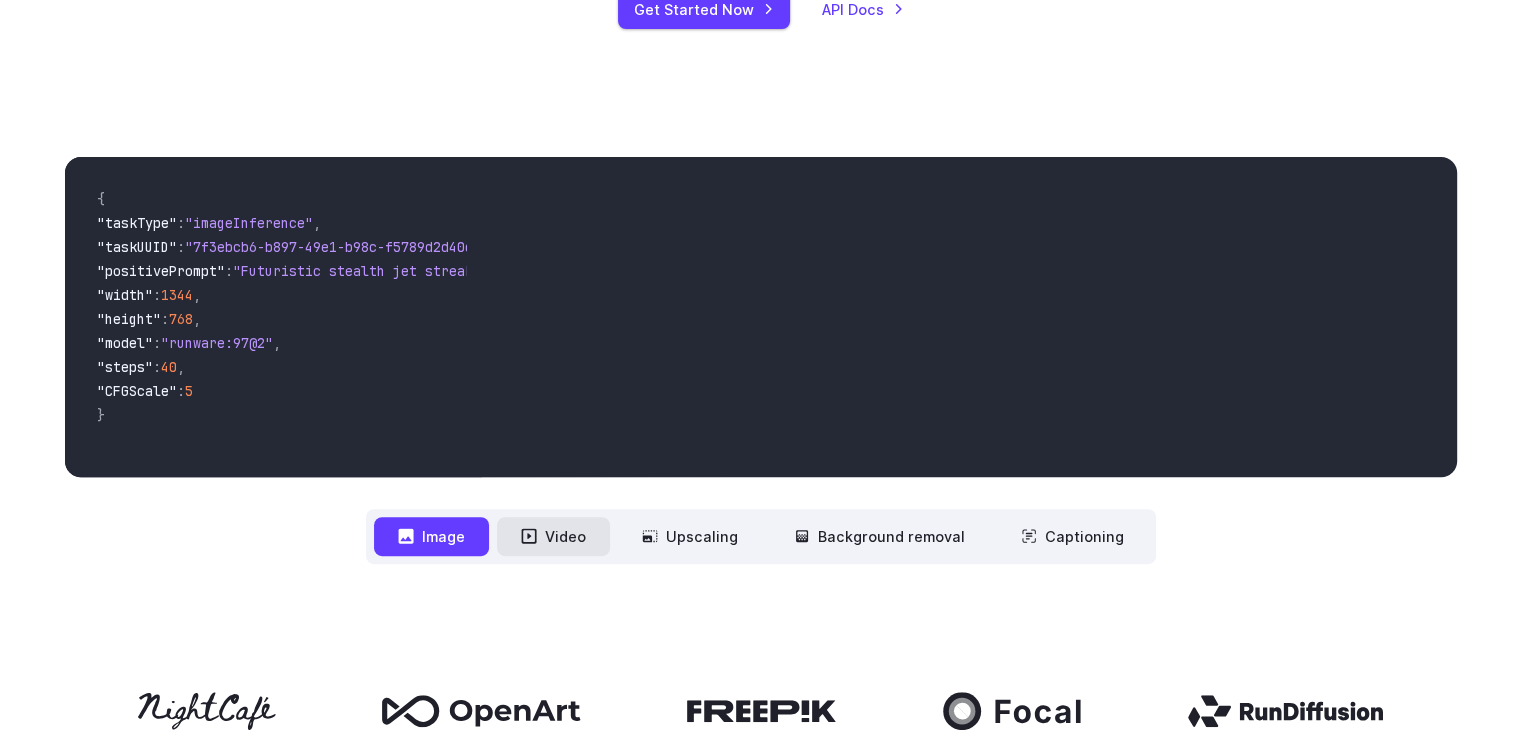 click on "Video" at bounding box center (553, 536) 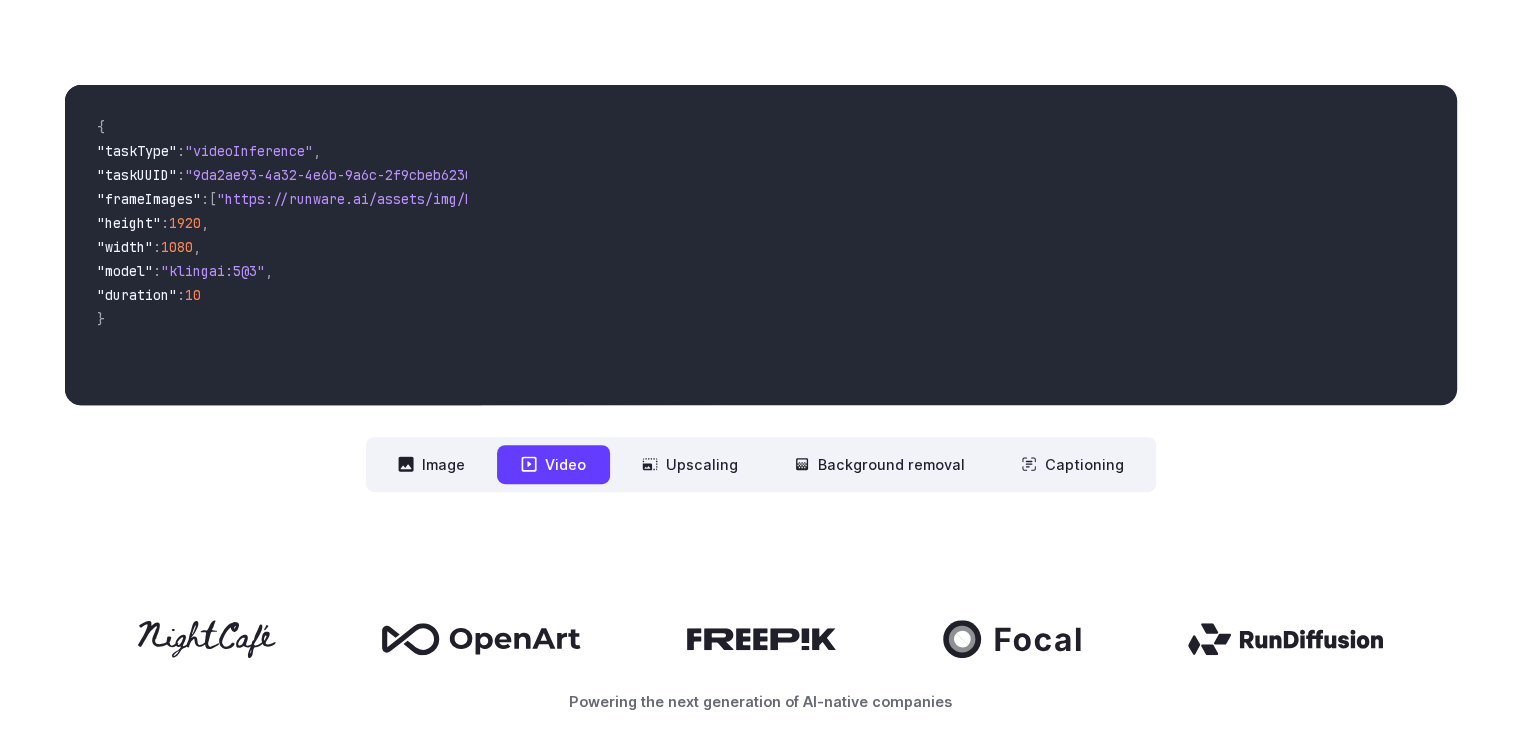 scroll, scrollTop: 600, scrollLeft: 0, axis: vertical 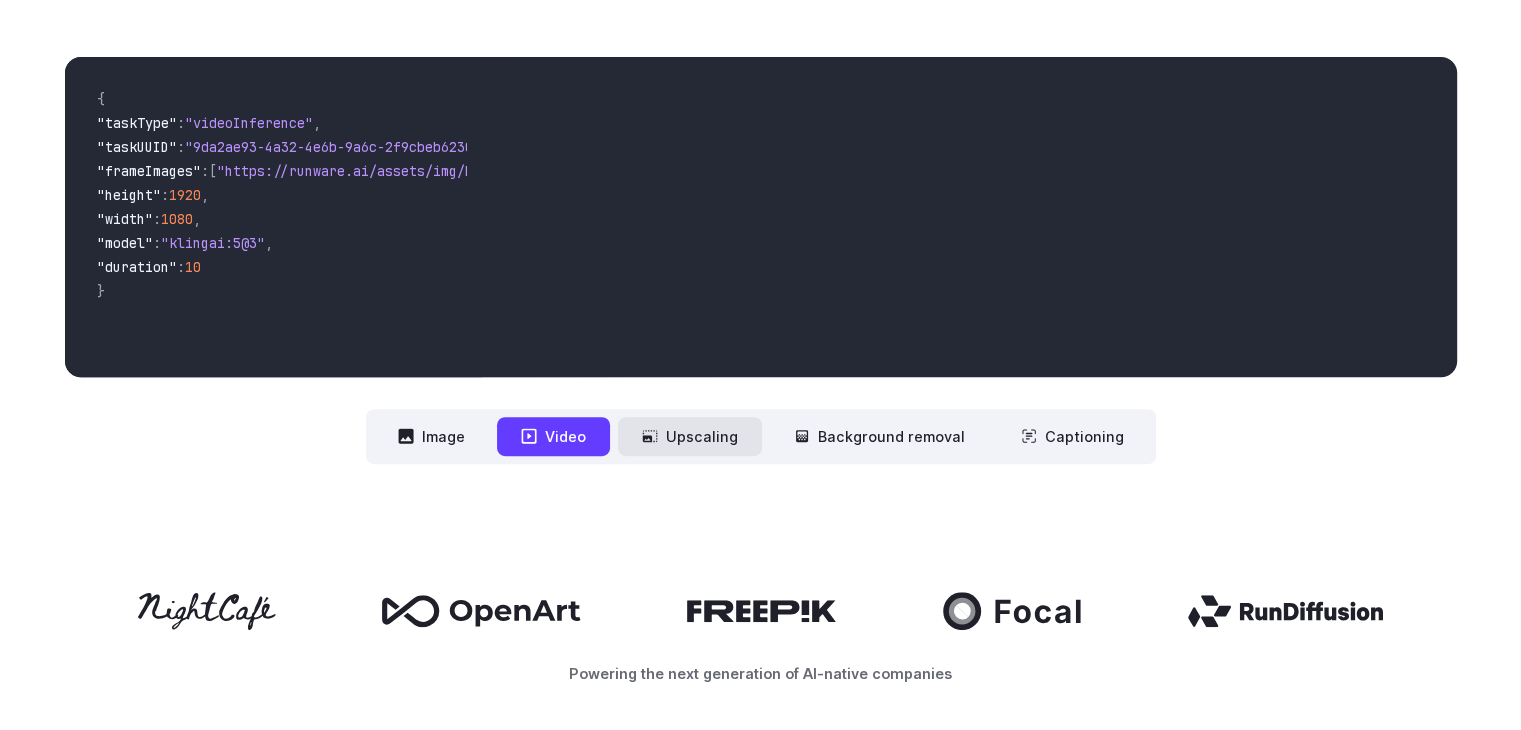 click on "Upscaling" at bounding box center (690, 436) 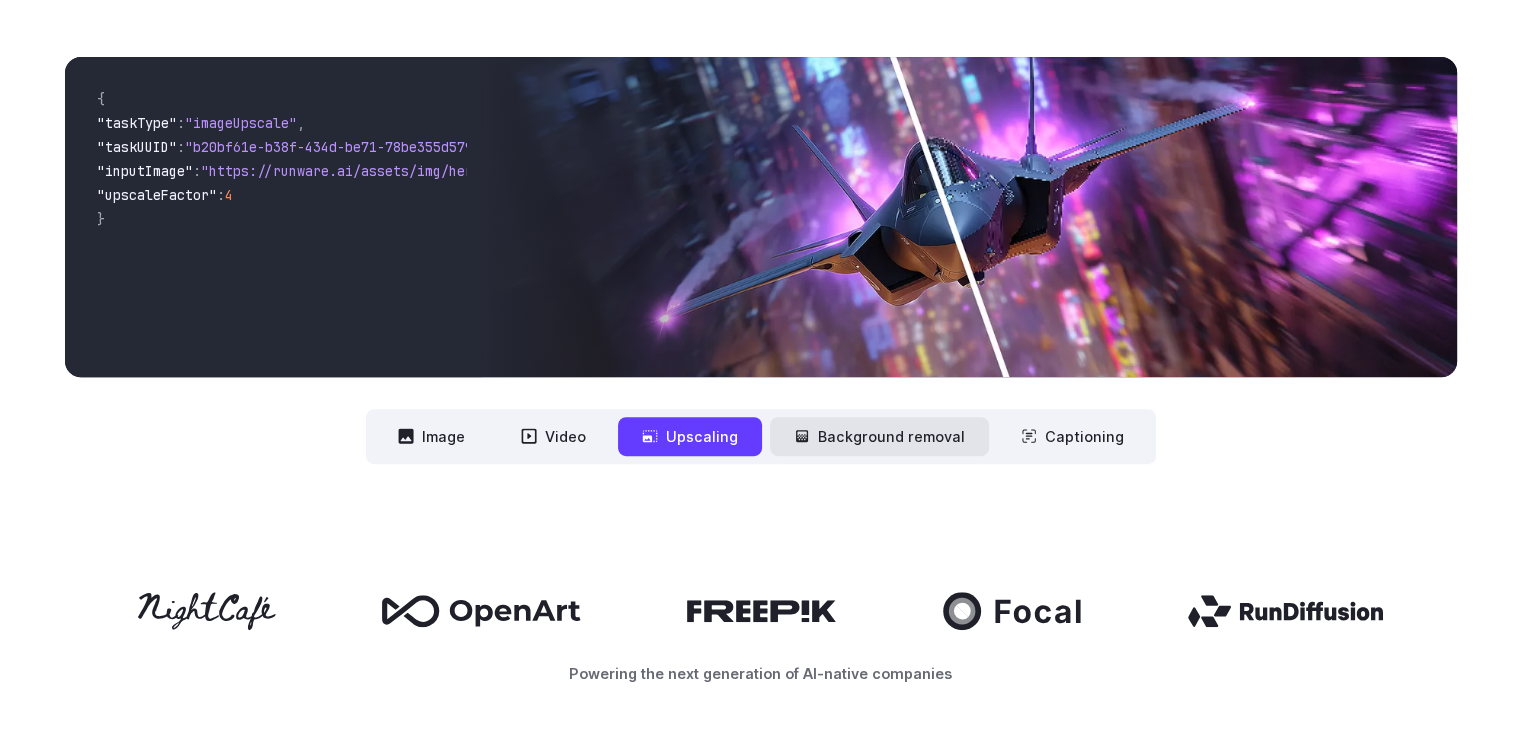 click on "Background removal" at bounding box center [879, 436] 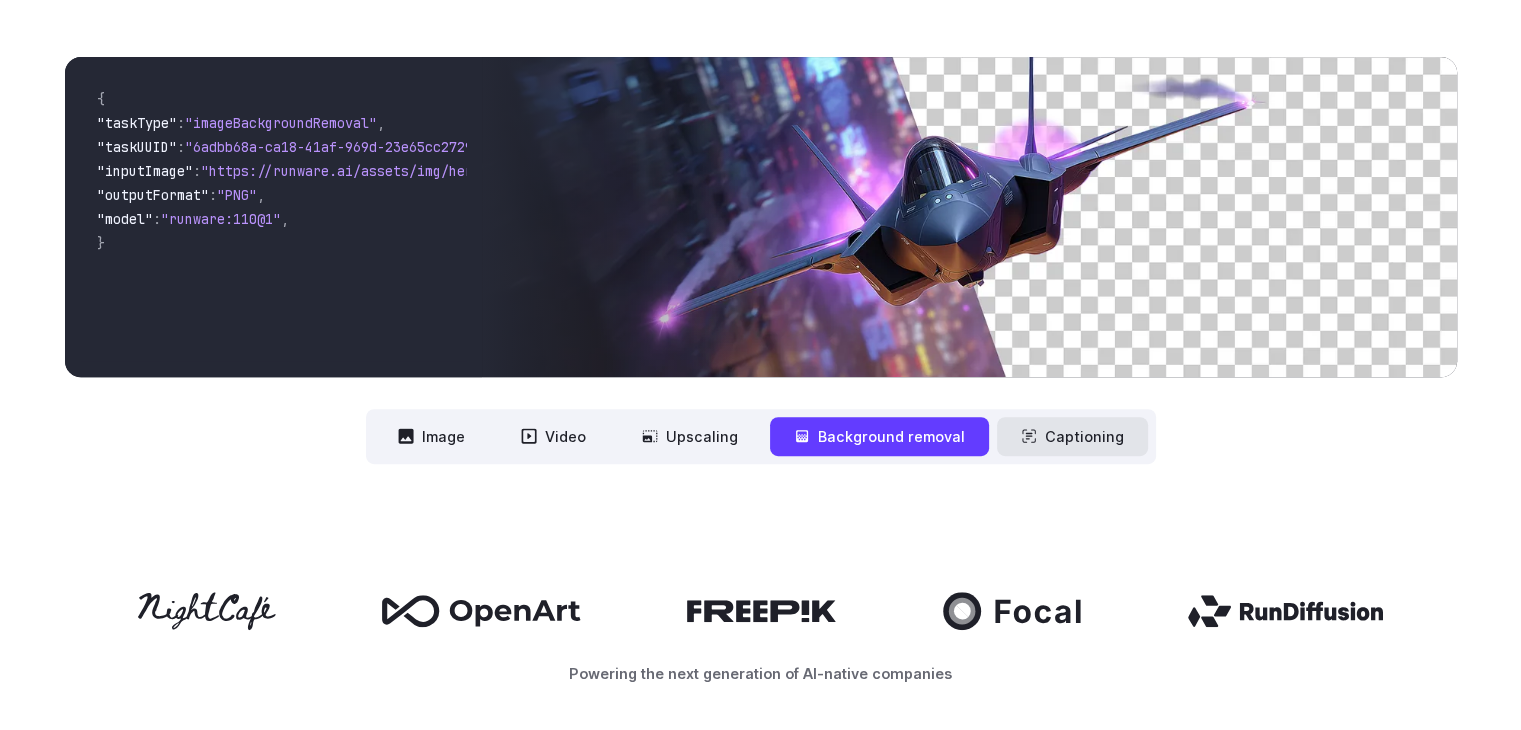 click on "Captioning" at bounding box center [1072, 436] 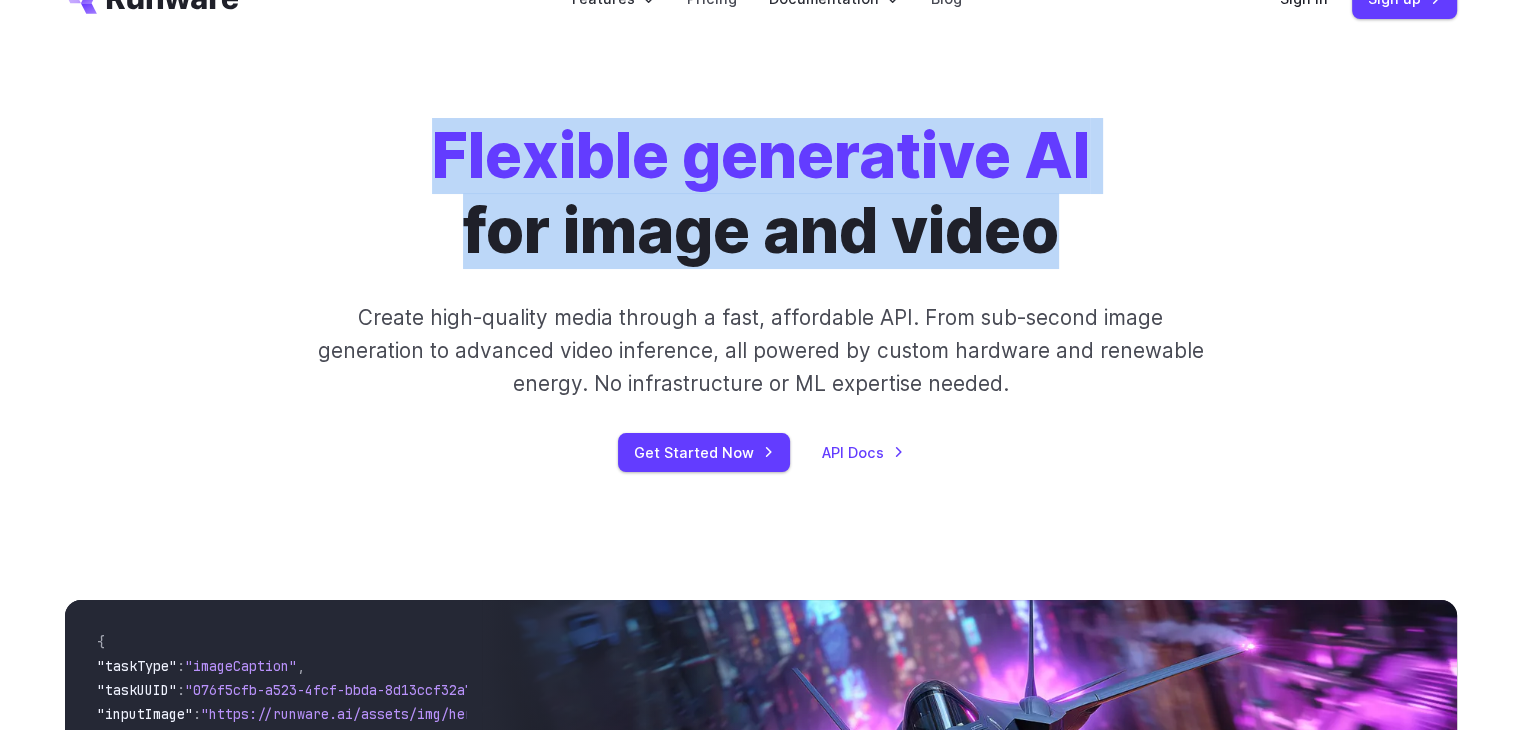 scroll, scrollTop: 0, scrollLeft: 0, axis: both 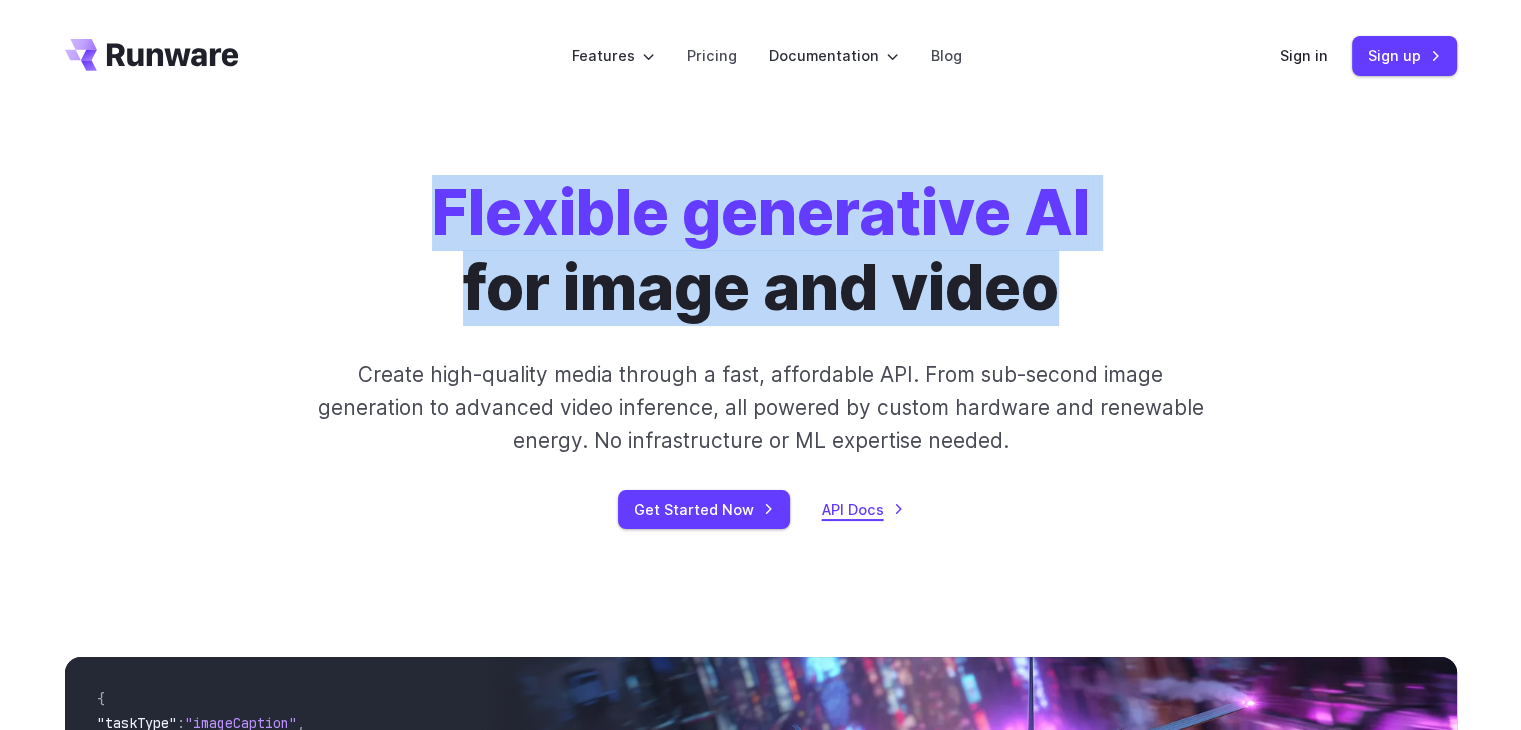 click on "API Docs" at bounding box center [863, 509] 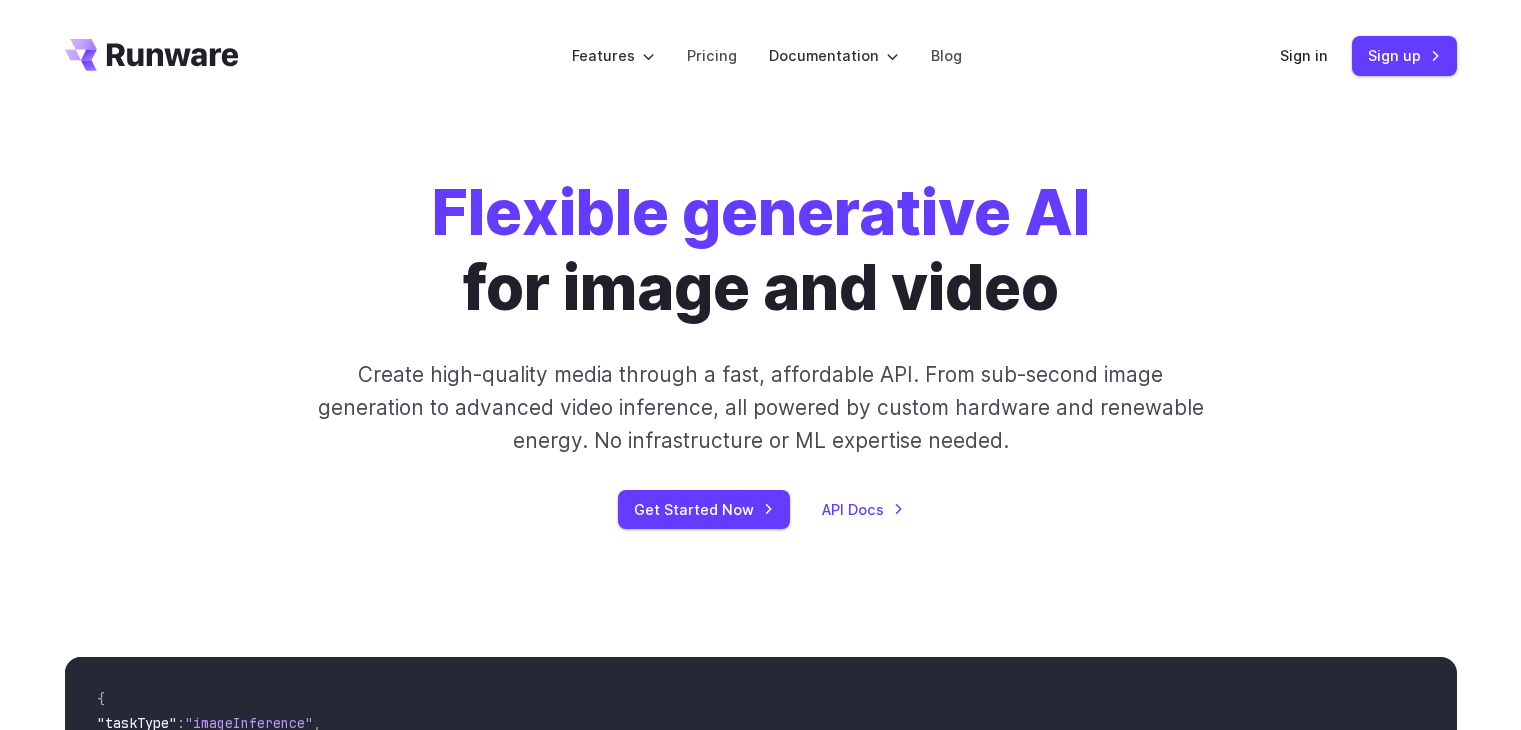 scroll, scrollTop: 0, scrollLeft: 0, axis: both 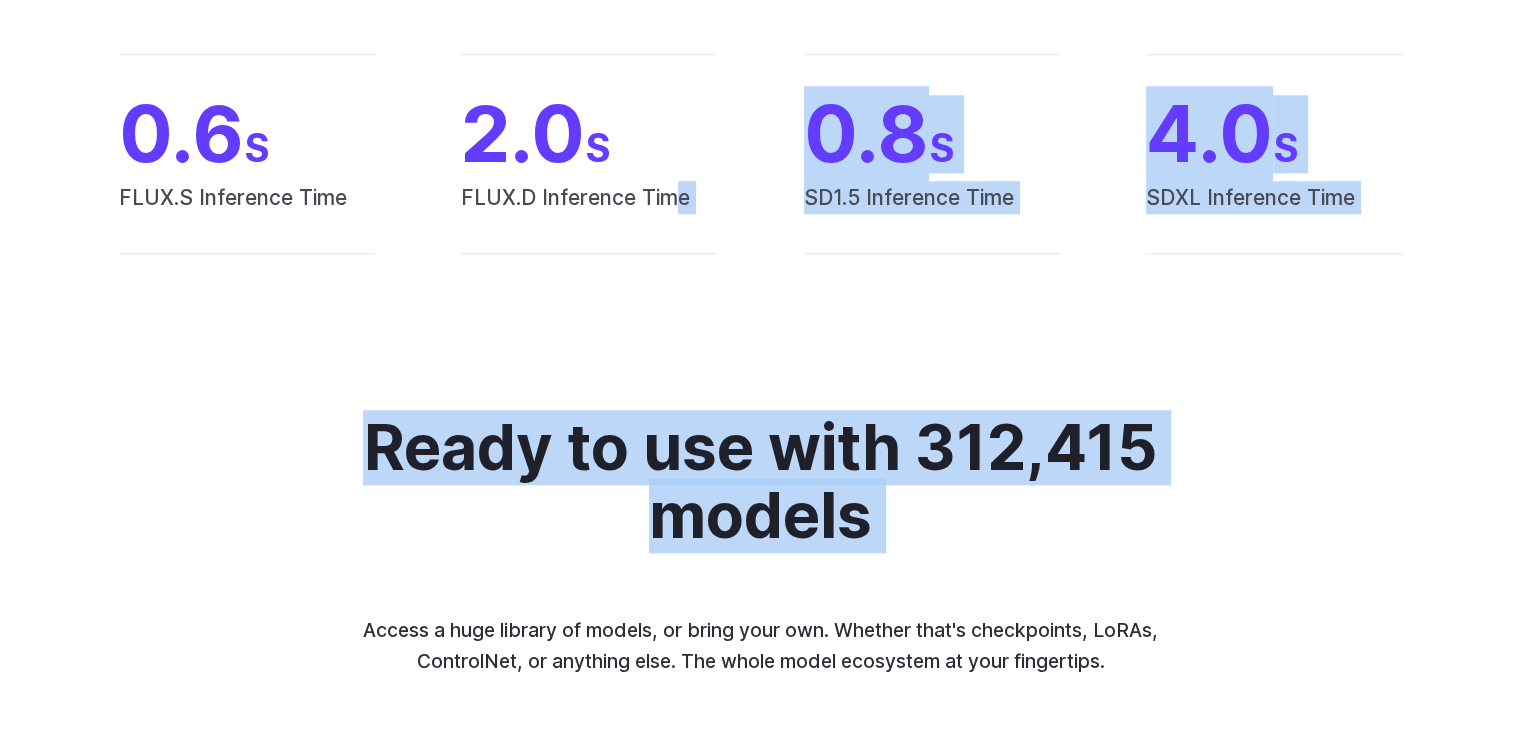 drag, startPoint x: 352, startPoint y: 133, endPoint x: 628, endPoint y: 298, distance: 321.56027 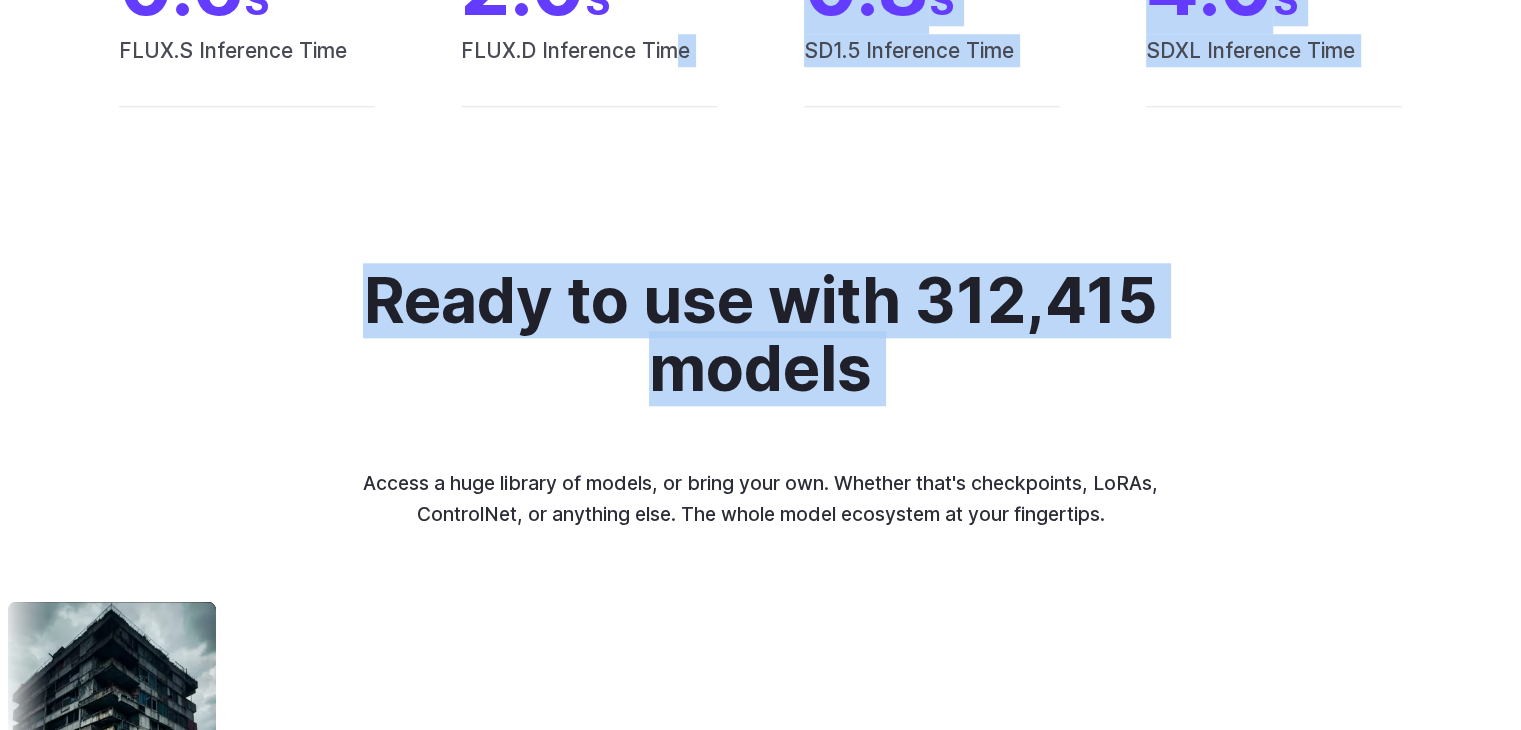 scroll, scrollTop: 2302, scrollLeft: 0, axis: vertical 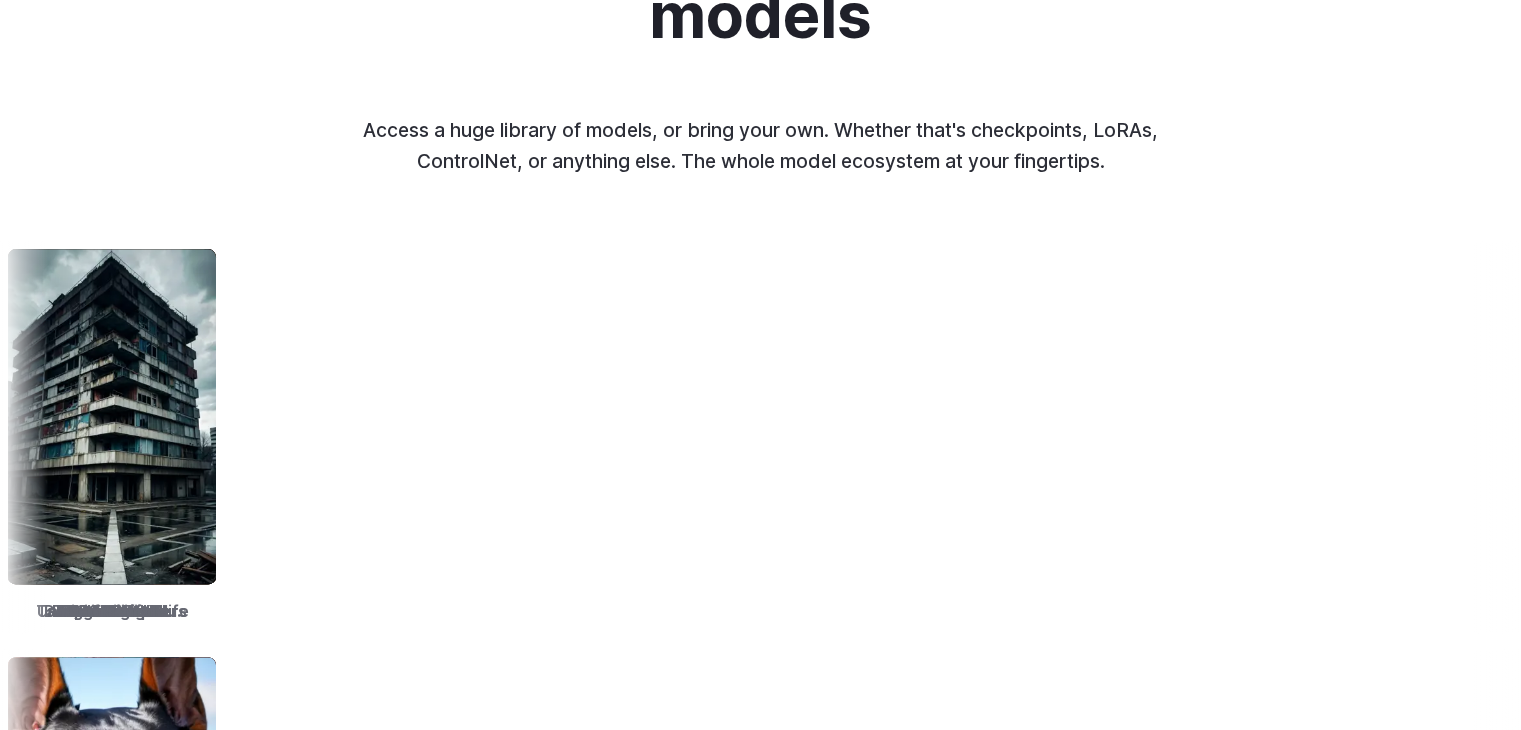 drag, startPoint x: 434, startPoint y: 153, endPoint x: 423, endPoint y: 149, distance: 11.7046995 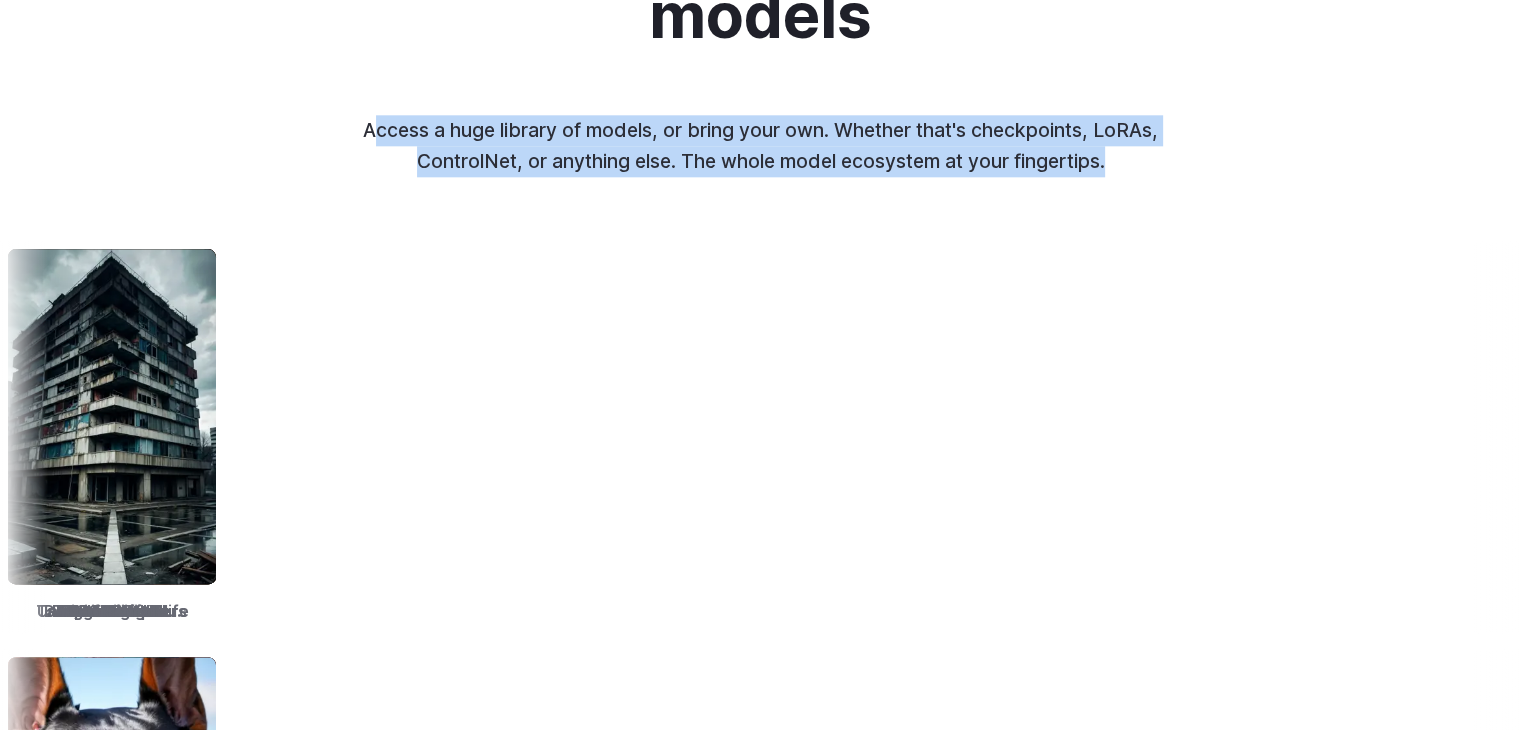 drag, startPoint x: 376, startPoint y: 137, endPoint x: 1155, endPoint y: 201, distance: 781.6246 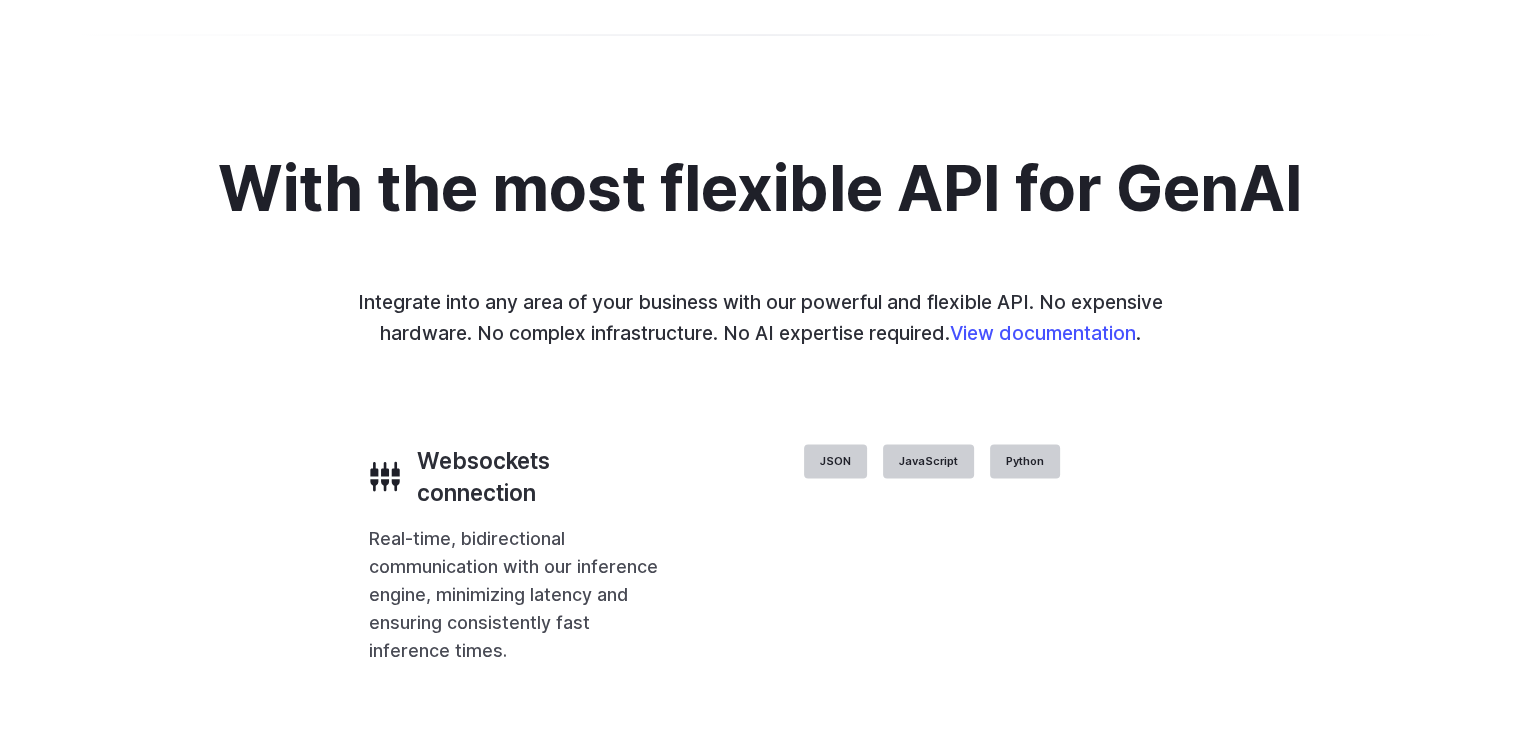 scroll, scrollTop: 4002, scrollLeft: 0, axis: vertical 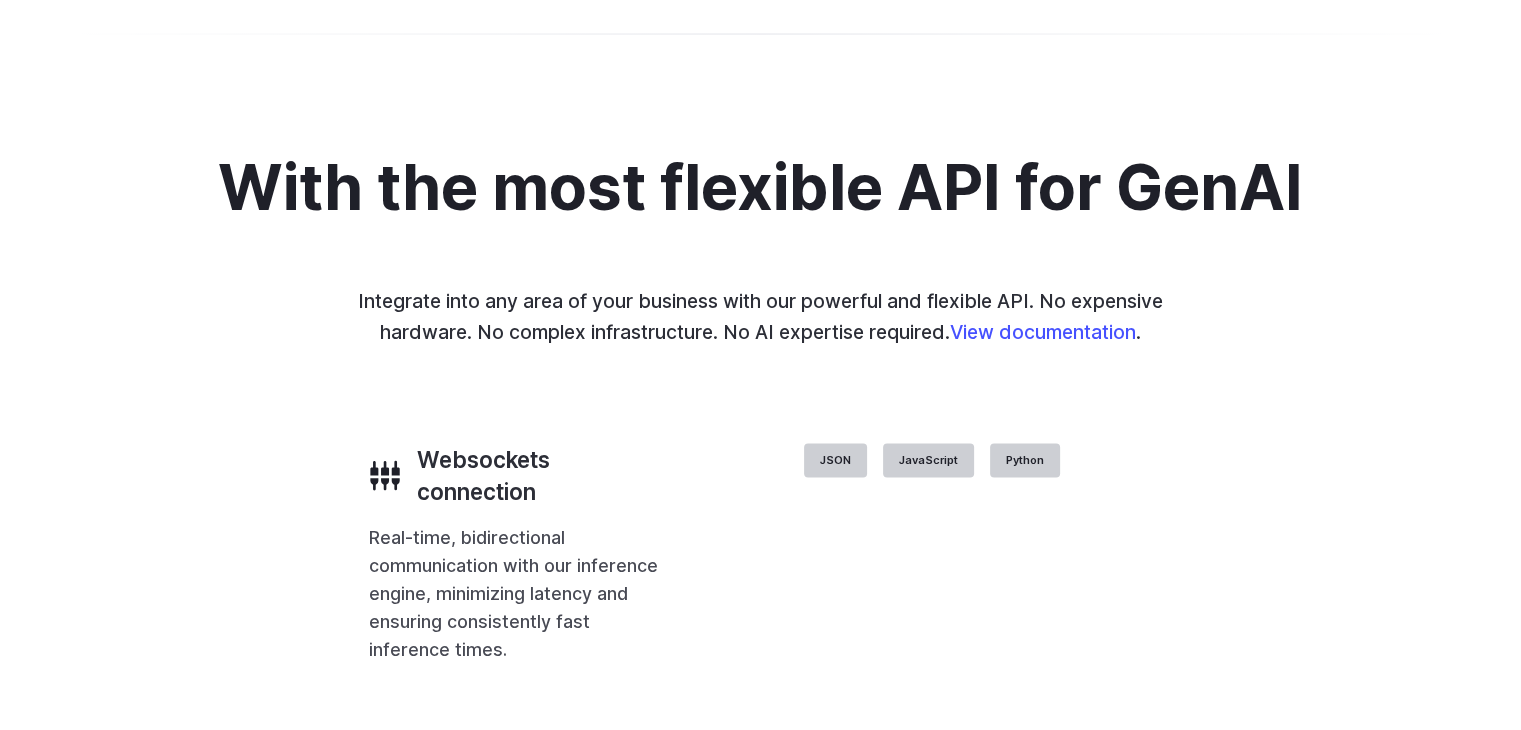 click on "Creative styling" at bounding box center [0, 0] 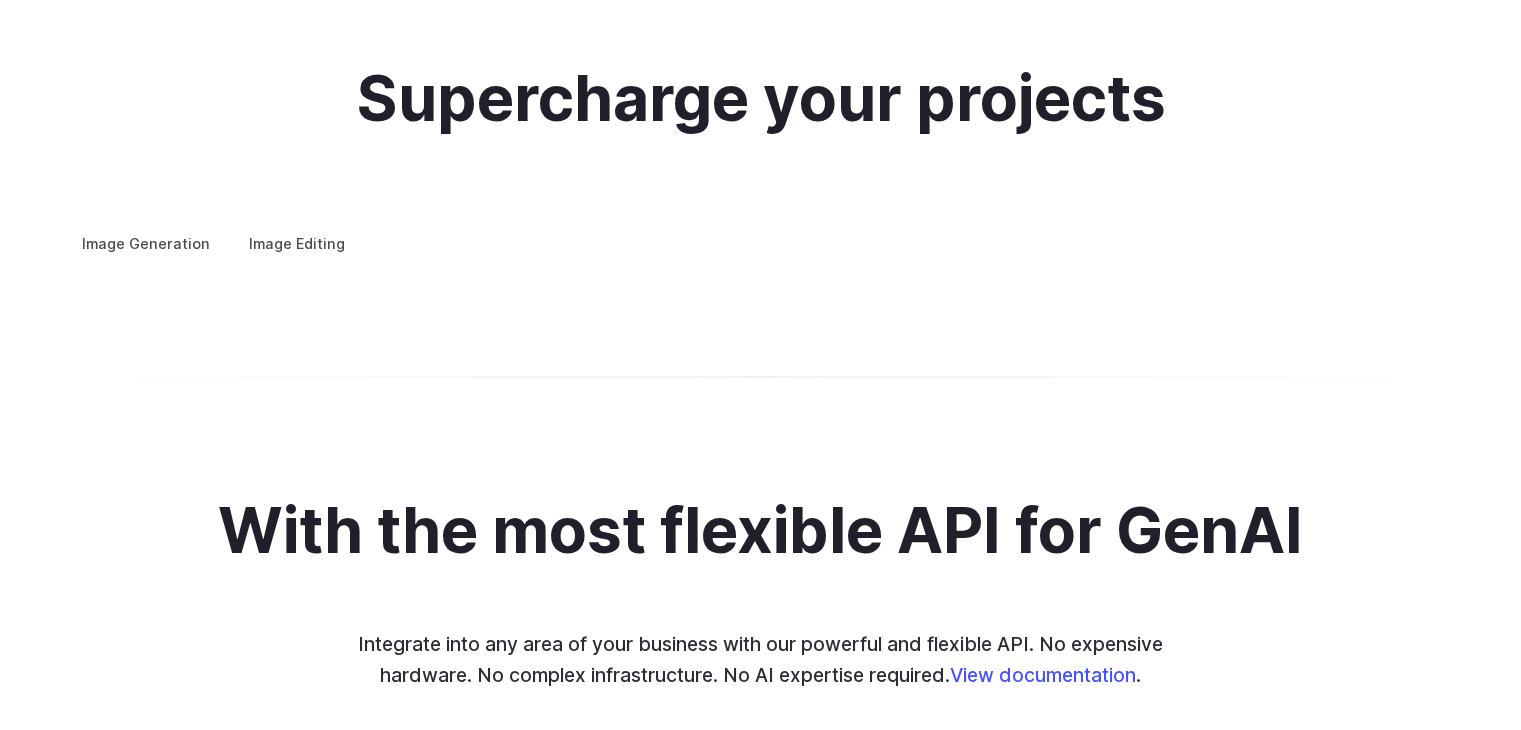 click on "Creative styling" at bounding box center [0, 0] 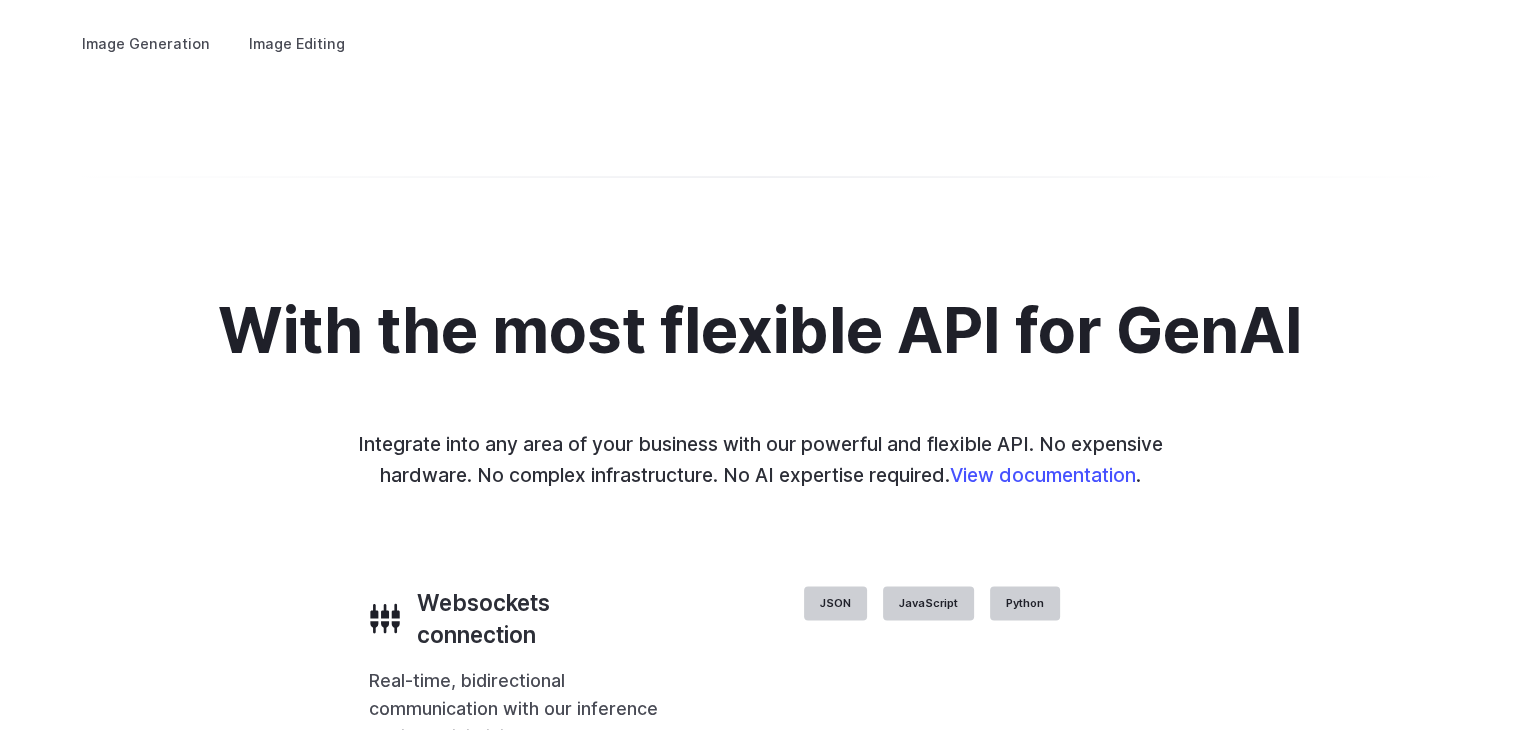 scroll, scrollTop: 3860, scrollLeft: 0, axis: vertical 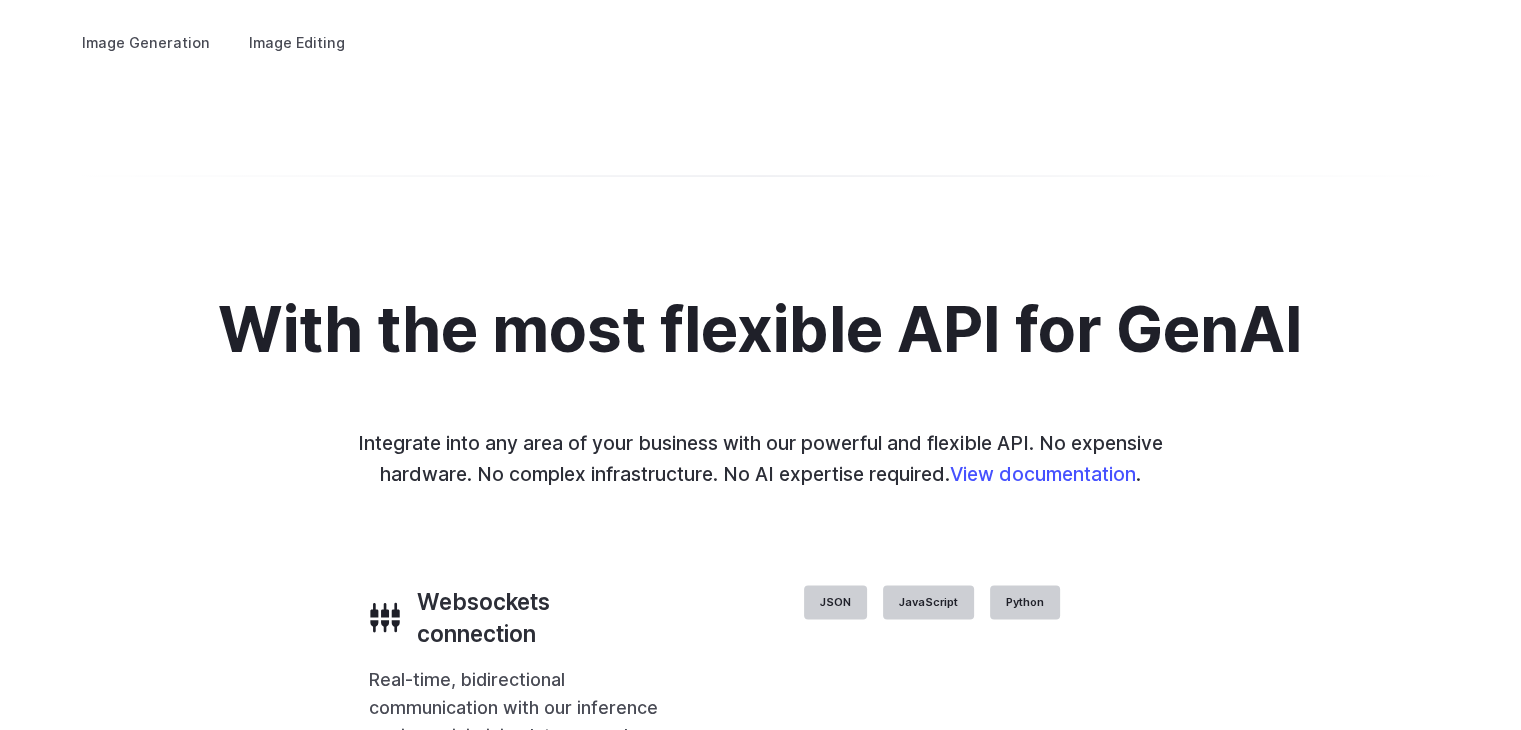 click on "Architecture" at bounding box center [0, 0] 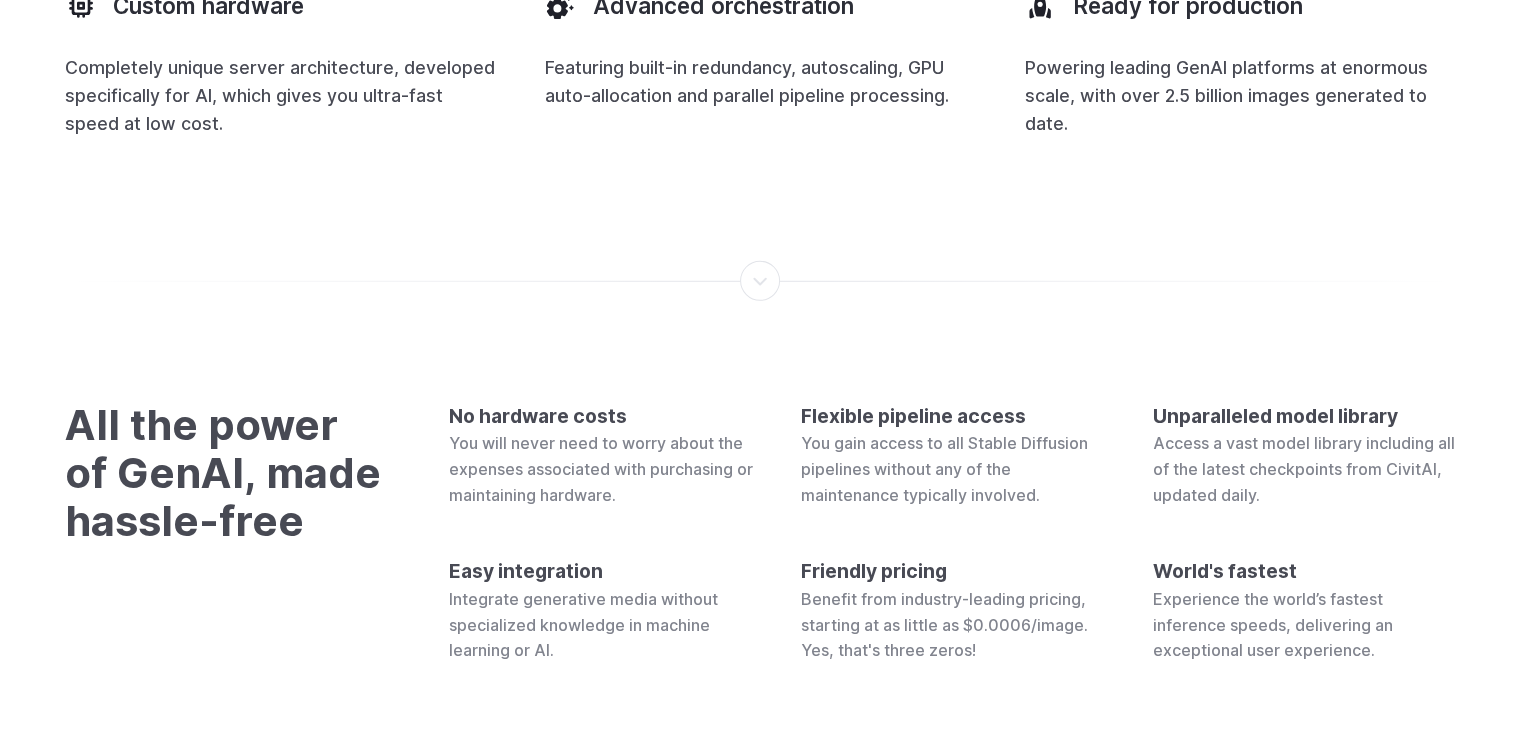 scroll, scrollTop: 5760, scrollLeft: 0, axis: vertical 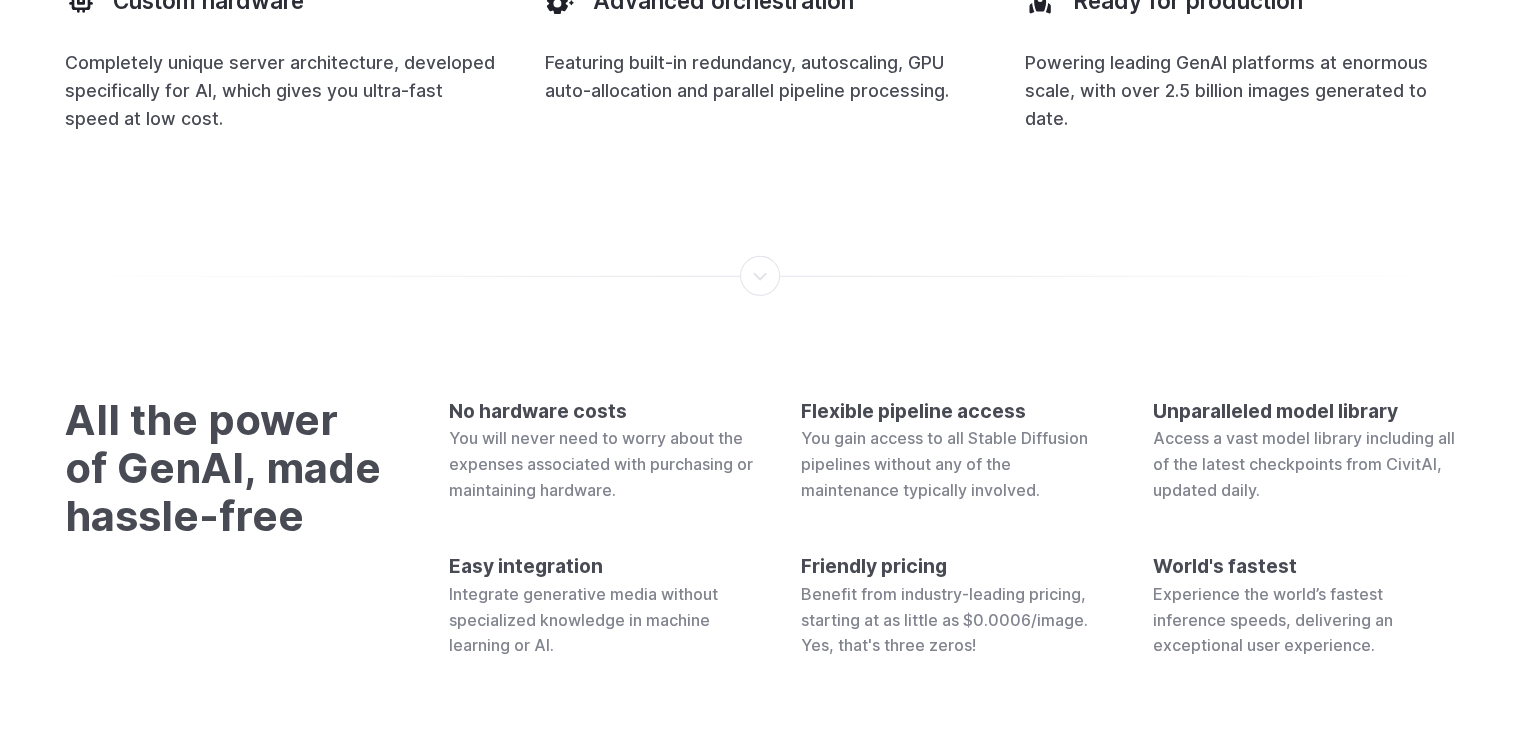 click 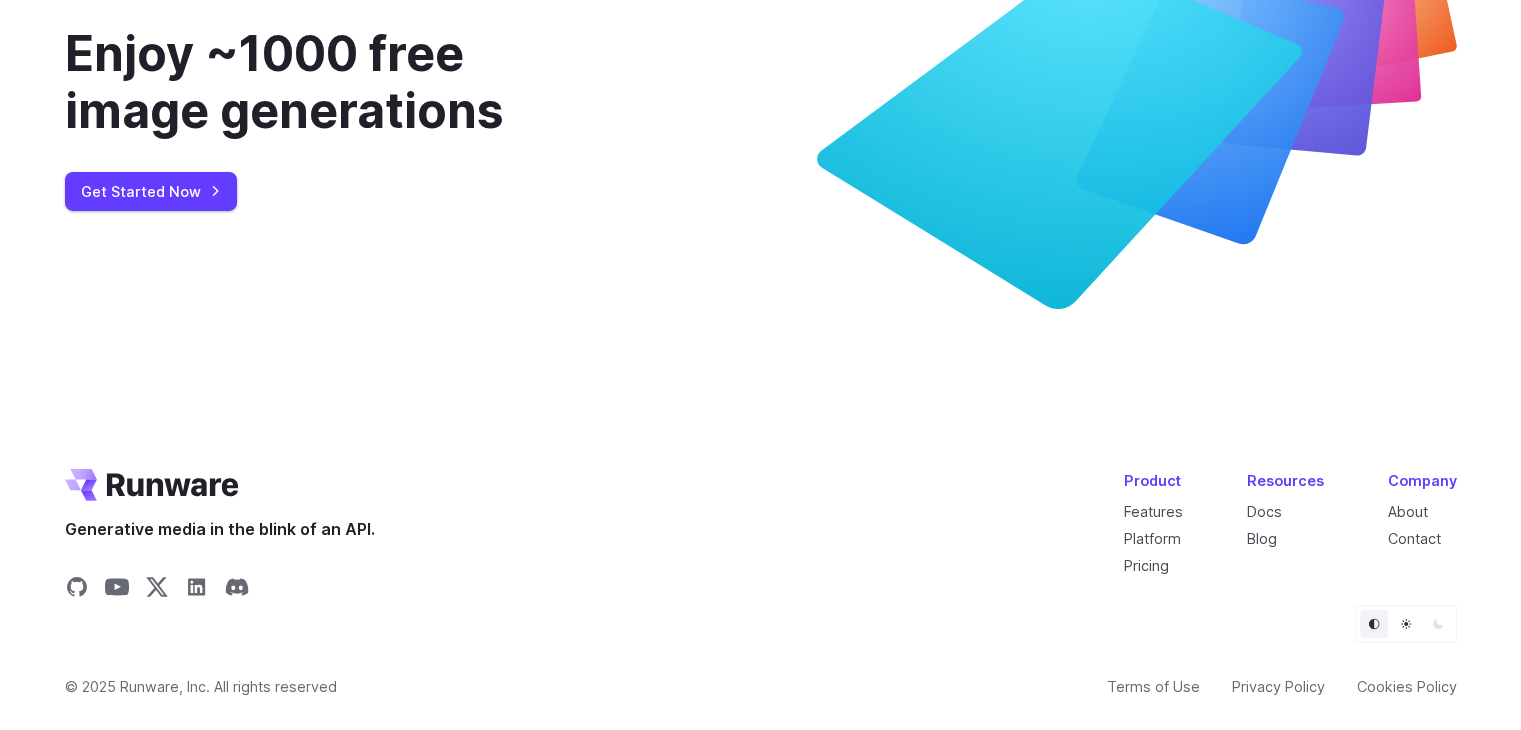 scroll, scrollTop: 7543, scrollLeft: 0, axis: vertical 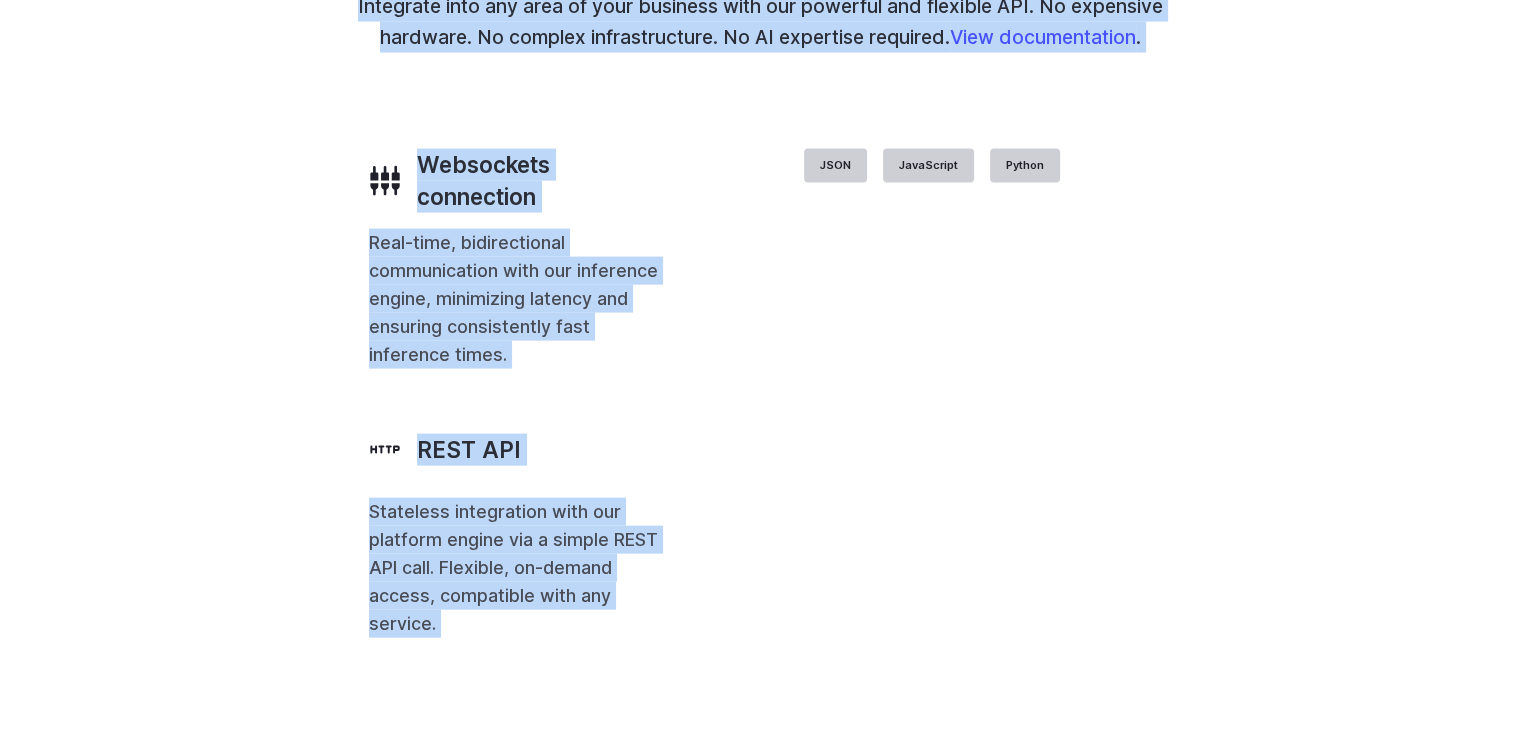 drag, startPoint x: 636, startPoint y: 130, endPoint x: 80, endPoint y: 72, distance: 559.01697 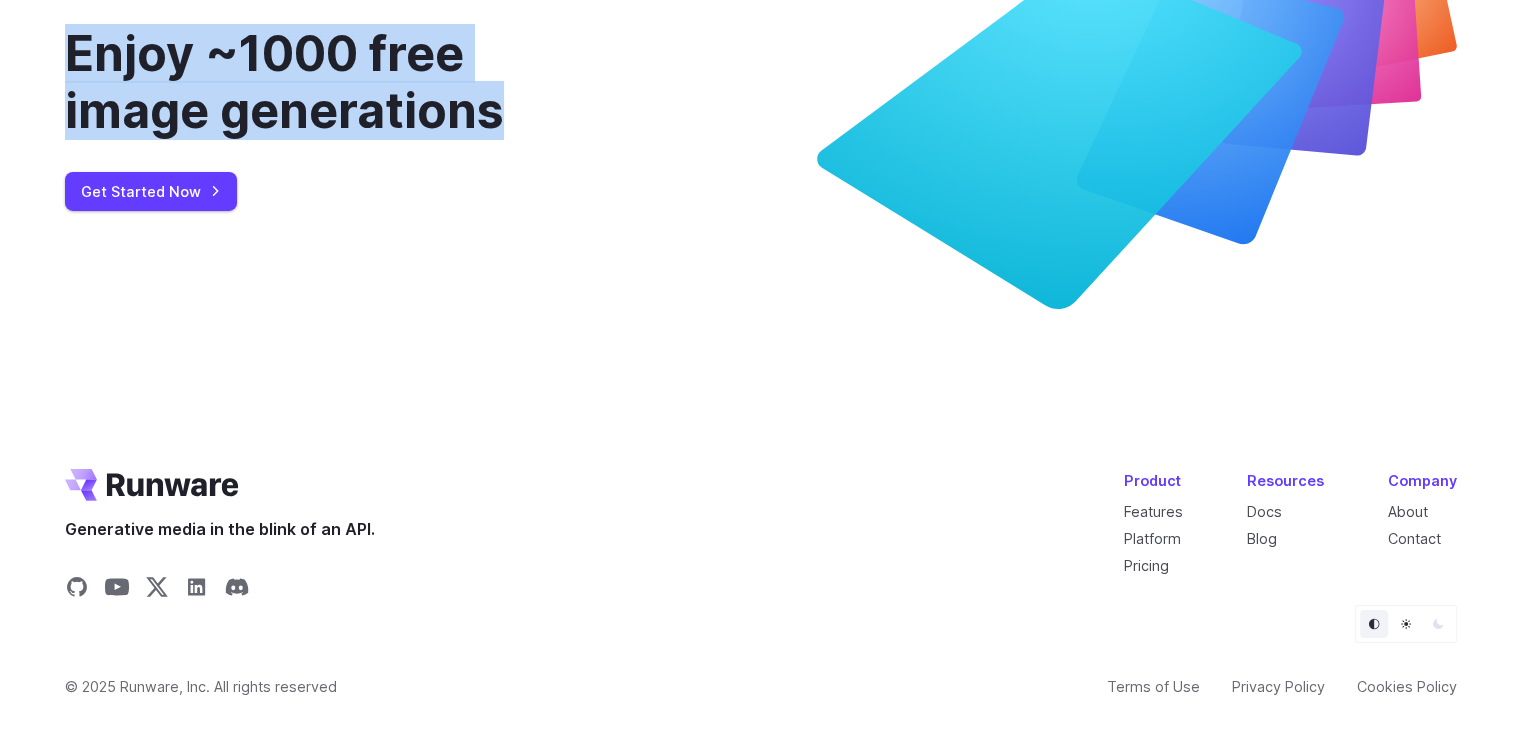 scroll, scrollTop: 7143, scrollLeft: 0, axis: vertical 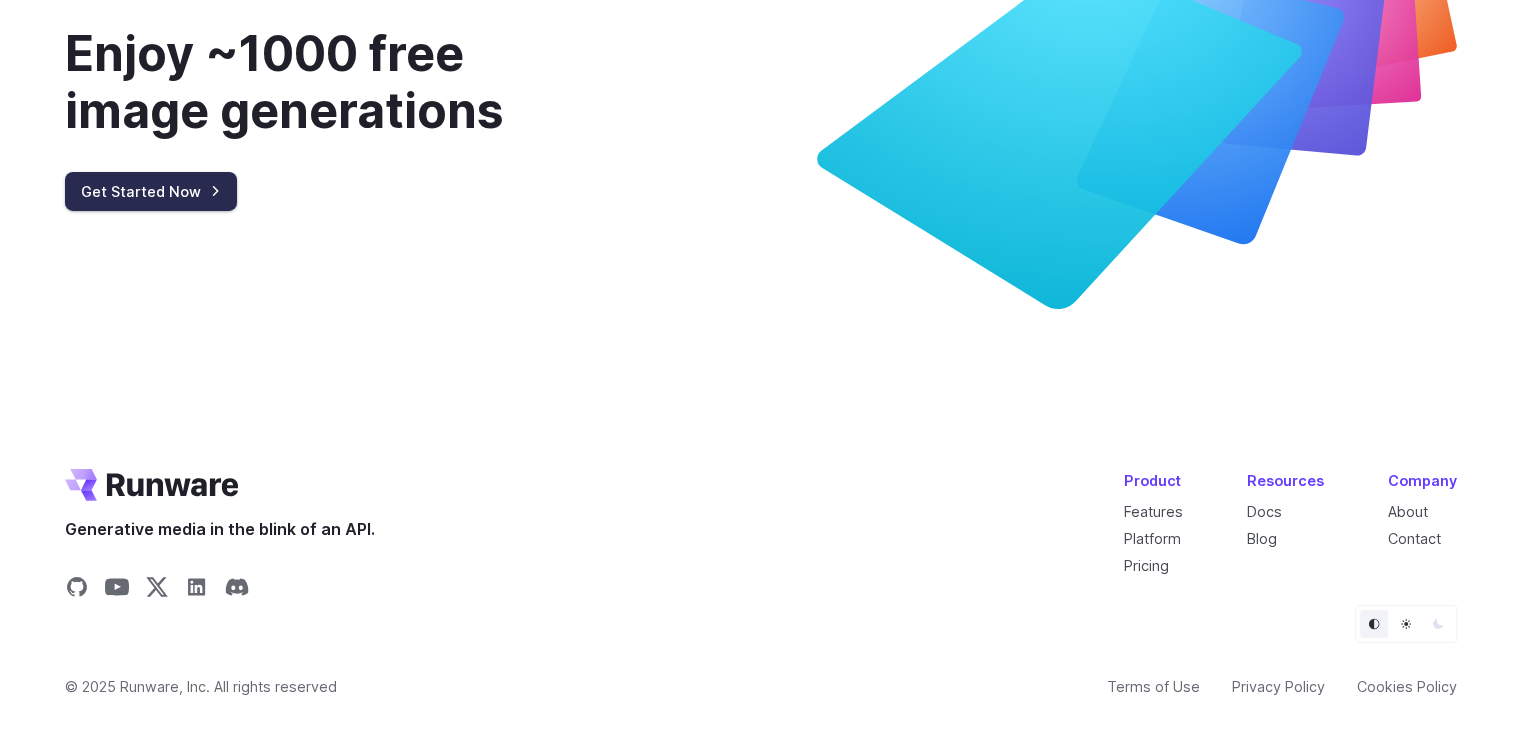 click on "Get Started Now" at bounding box center (151, 191) 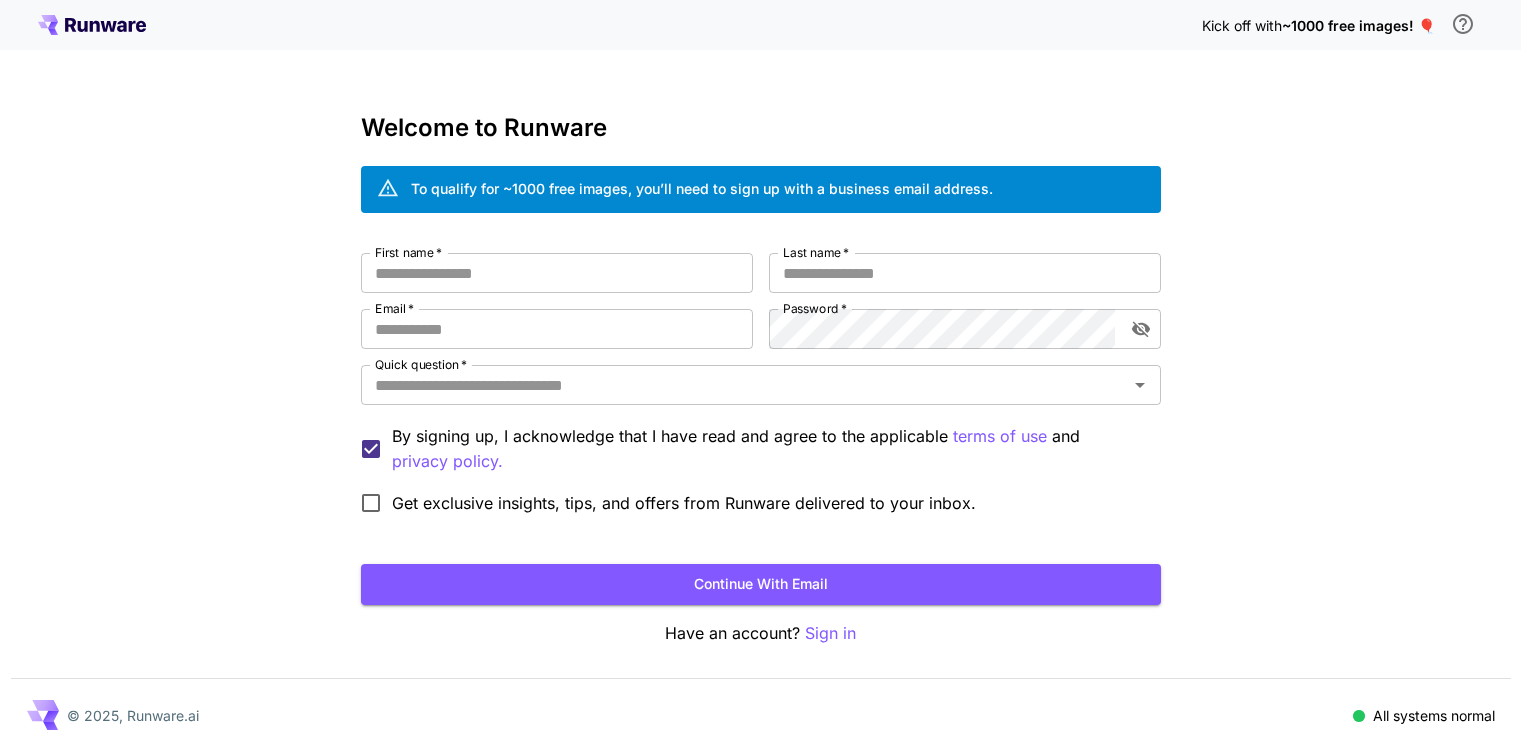 scroll, scrollTop: 0, scrollLeft: 0, axis: both 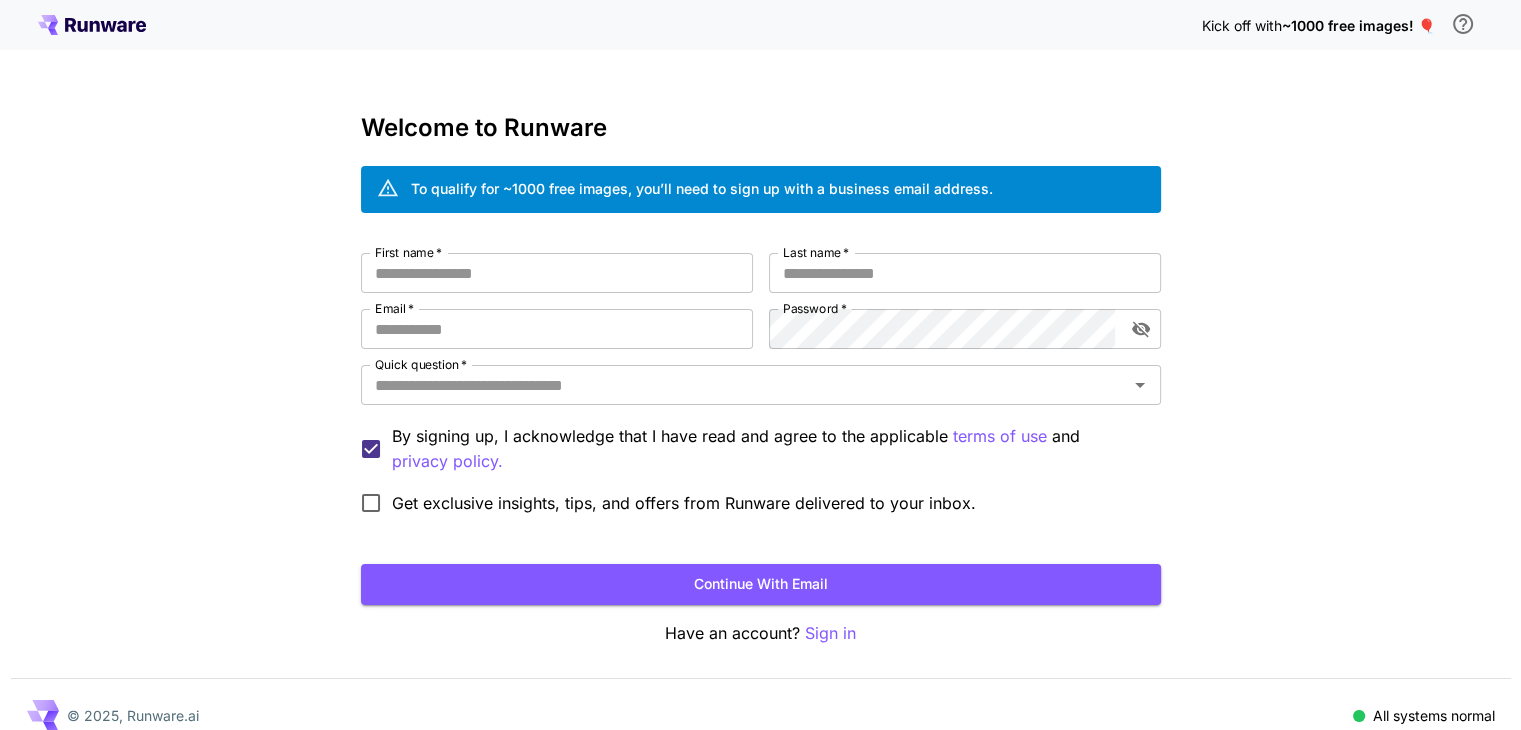 drag, startPoint x: 389, startPoint y: 186, endPoint x: 901, endPoint y: 192, distance: 512.03516 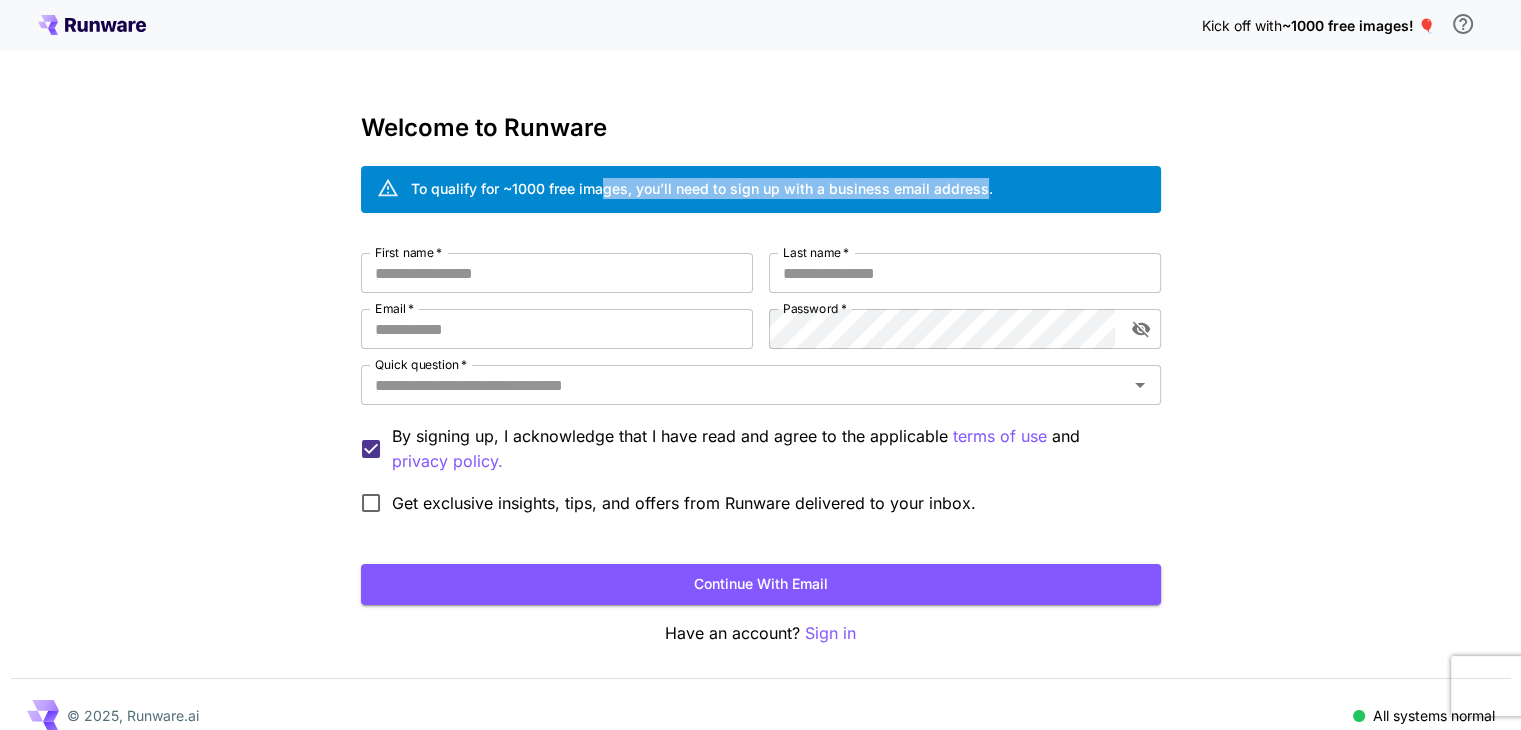 drag, startPoint x: 980, startPoint y: 181, endPoint x: 299, endPoint y: 173, distance: 681.047 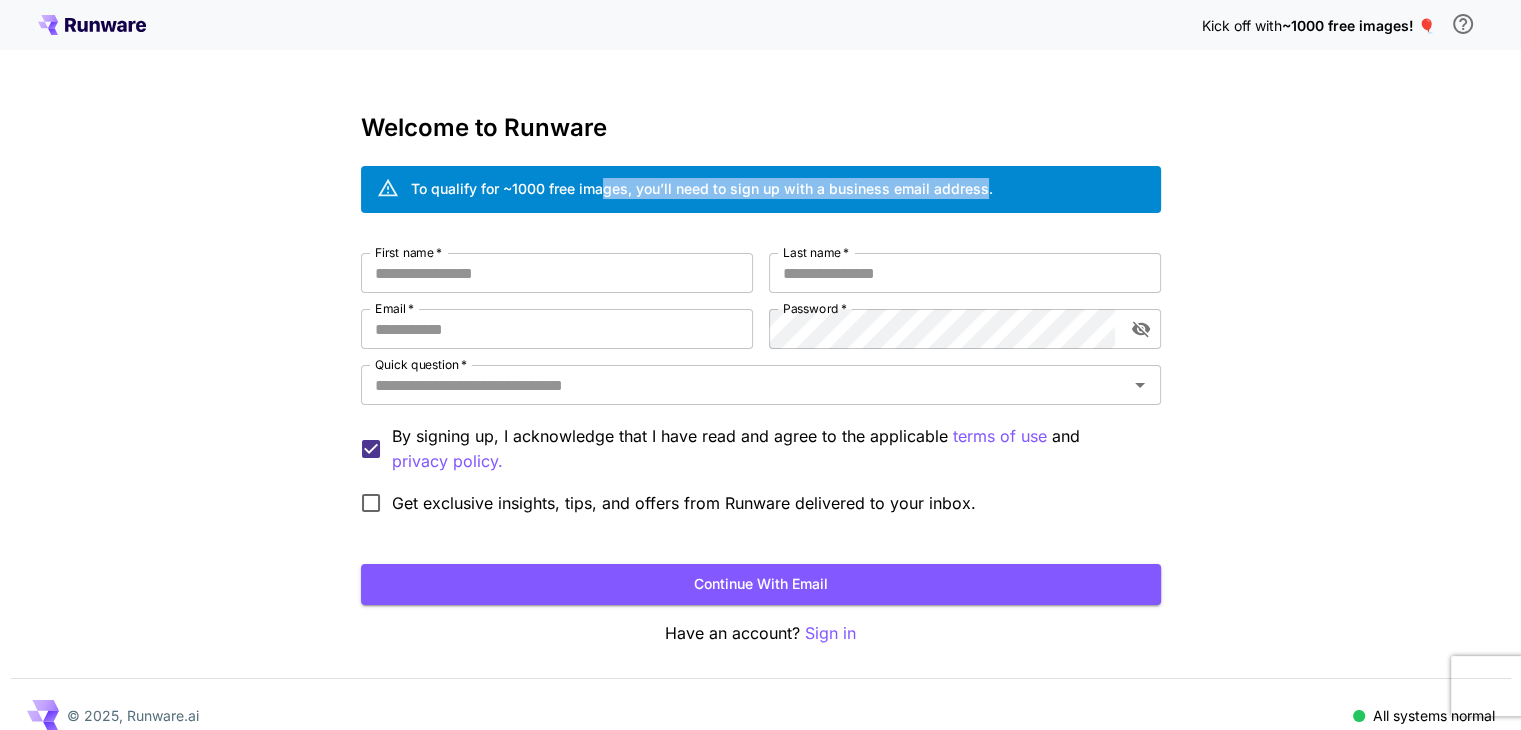 click on "Kick off with  ~1000 free images! 🎈 Welcome to Runware To qualify for ~1000 free images, you’ll need to sign up with a business email address. First name   * First name   * Last name   * Last name   * Email   * Email   * Password   * Password   * Quick question   * Quick question   * By signing up, I acknowledge that I have read and agree to the applicable   terms of use     and   privacy policy.   Get exclusive insights, tips, and offers from Runware delivered to your inbox. Continue with email Have an account?   Sign in © 2025, Runware.ai All systems normal" at bounding box center [760, 376] 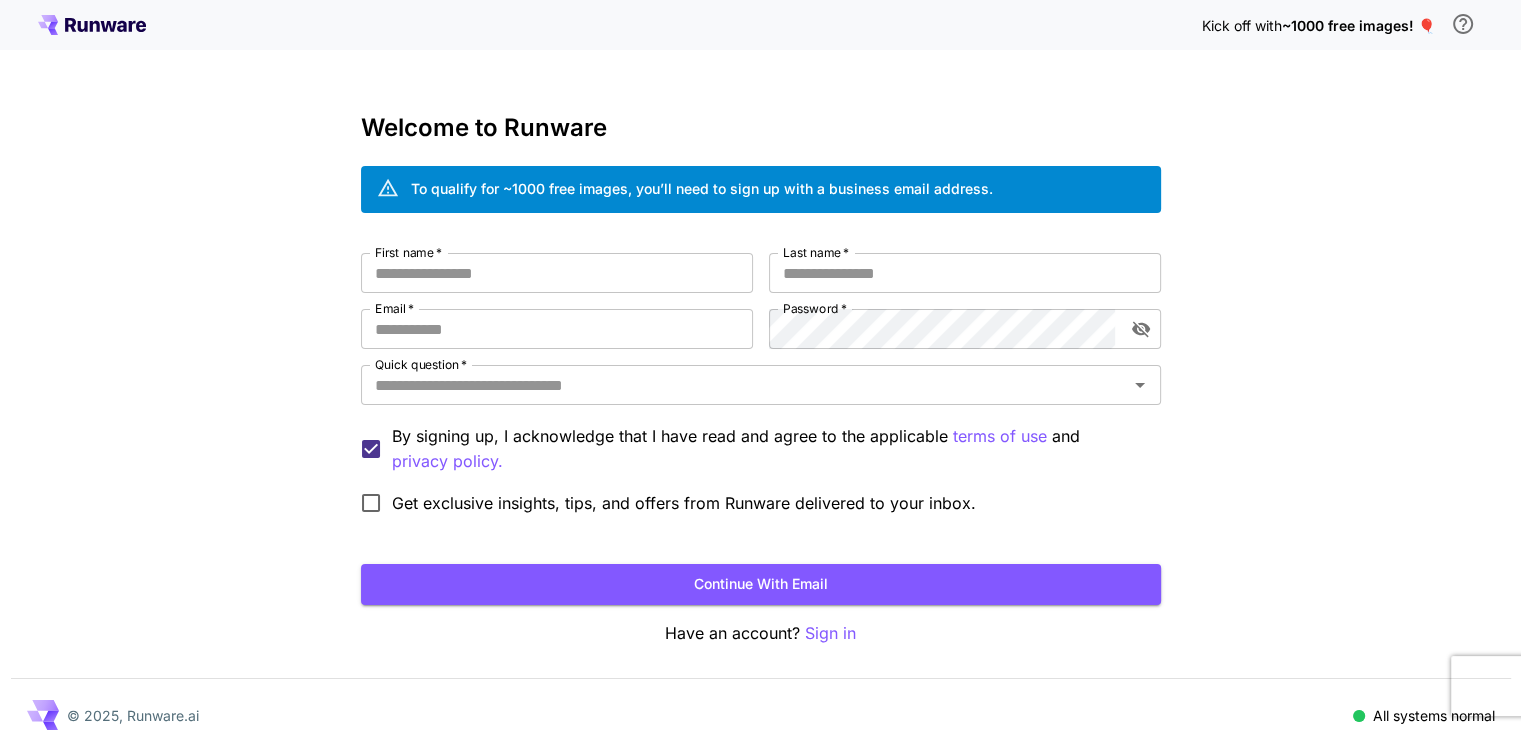 click on "Kick off with  ~1000 free images! 🎈 Welcome to Runware To qualify for ~1000 free images, you’ll need to sign up with a business email address. First name   * First name   * Last name   * Last name   * Email   * Email   * Password   * Password   * Quick question   * Quick question   * By signing up, I acknowledge that I have read and agree to the applicable   terms of use     and   privacy policy.   Get exclusive insights, tips, and offers from Runware delivered to your inbox. Continue with email Have an account?   Sign in © 2025, Runware.ai All systems normal" at bounding box center (760, 376) 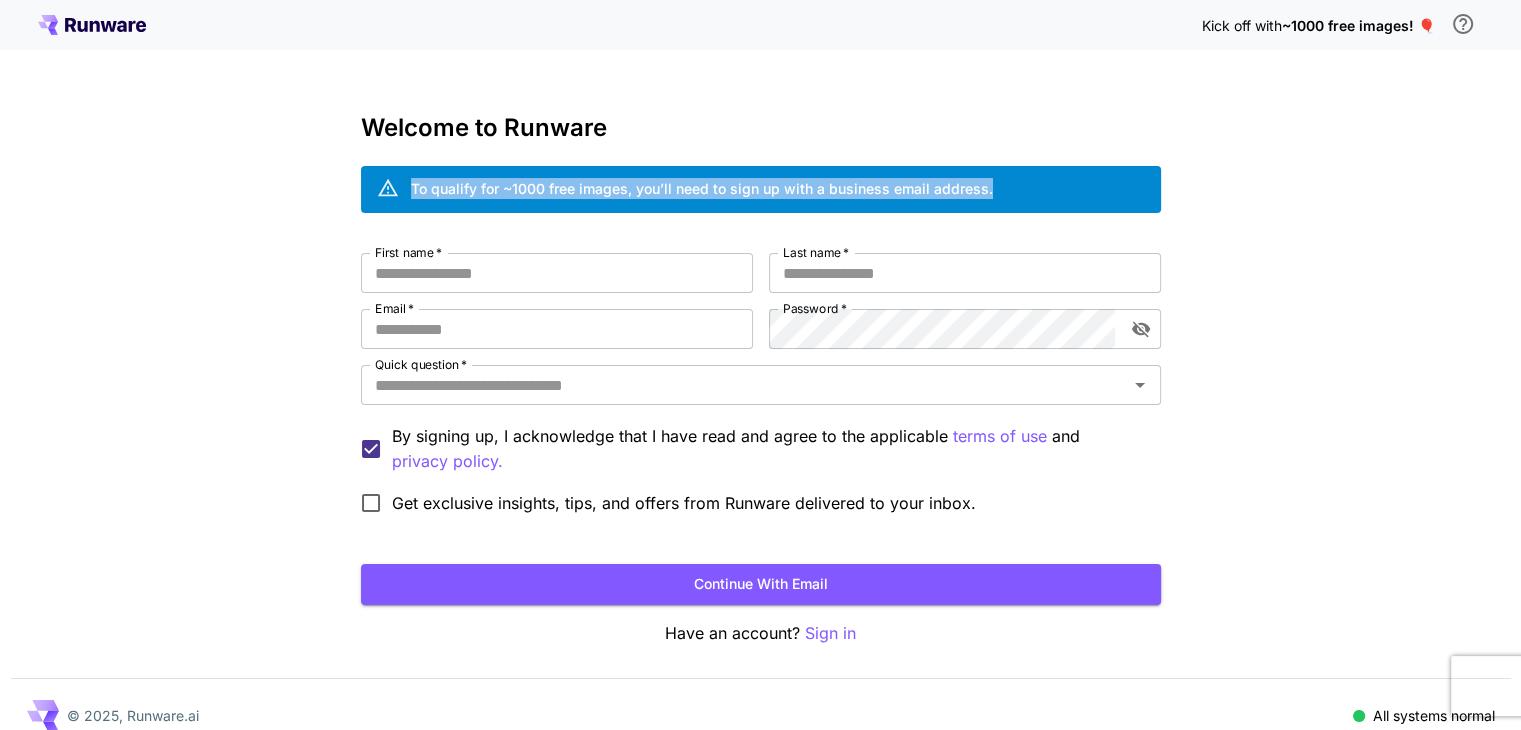 drag, startPoint x: 394, startPoint y: 172, endPoint x: 995, endPoint y: 181, distance: 601.0674 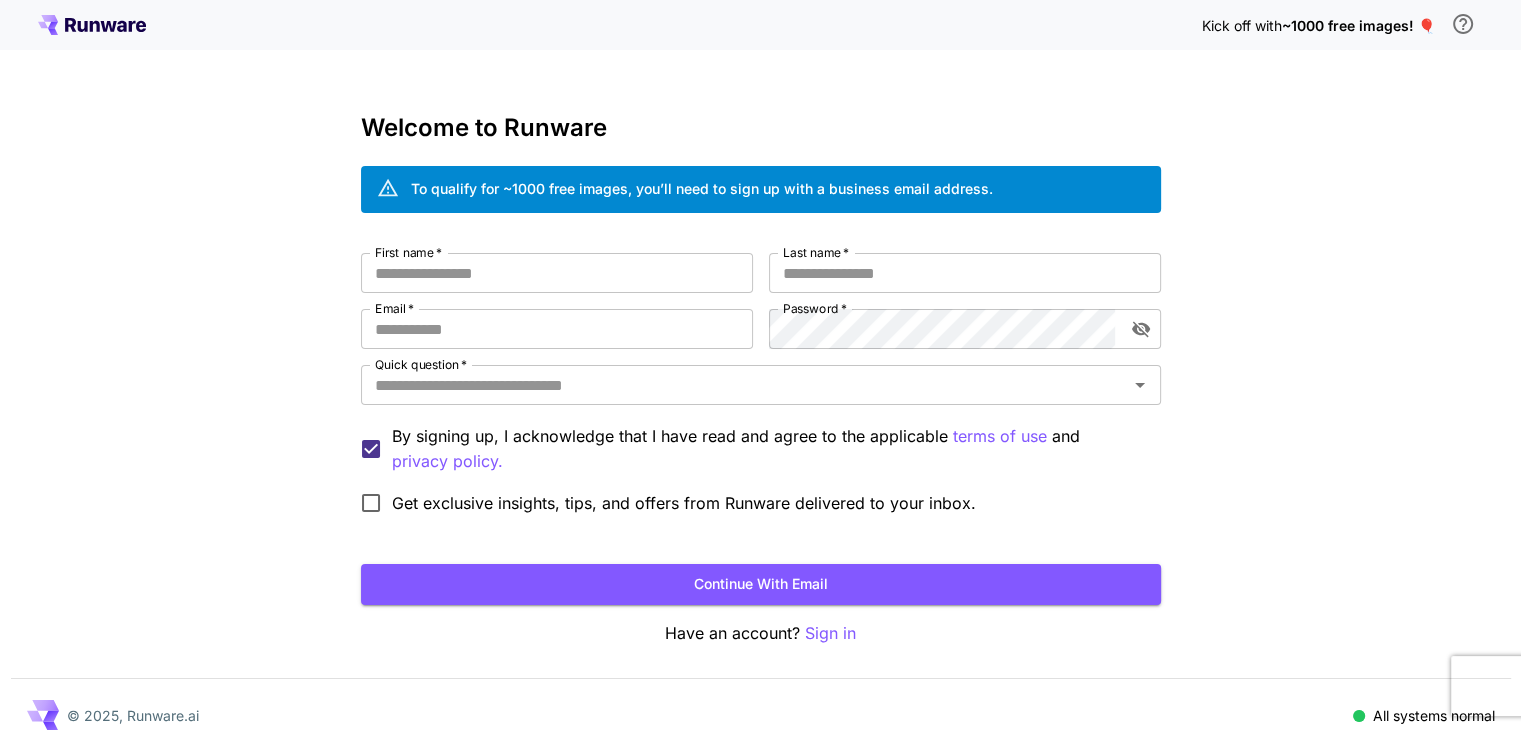 click on "Kick off with  ~1000 free images! 🎈 Welcome to Runware To qualify for ~1000 free images, you’ll need to sign up with a business email address. First name   * First name   * Last name   * Last name   * Email   * Email   * Password   * Password   * Quick question   * Quick question   * By signing up, I acknowledge that I have read and agree to the applicable   terms of use     and   privacy policy.   Get exclusive insights, tips, and offers from Runware delivered to your inbox. Continue with email Have an account?   Sign in © 2025, Runware.ai All systems normal" at bounding box center (760, 376) 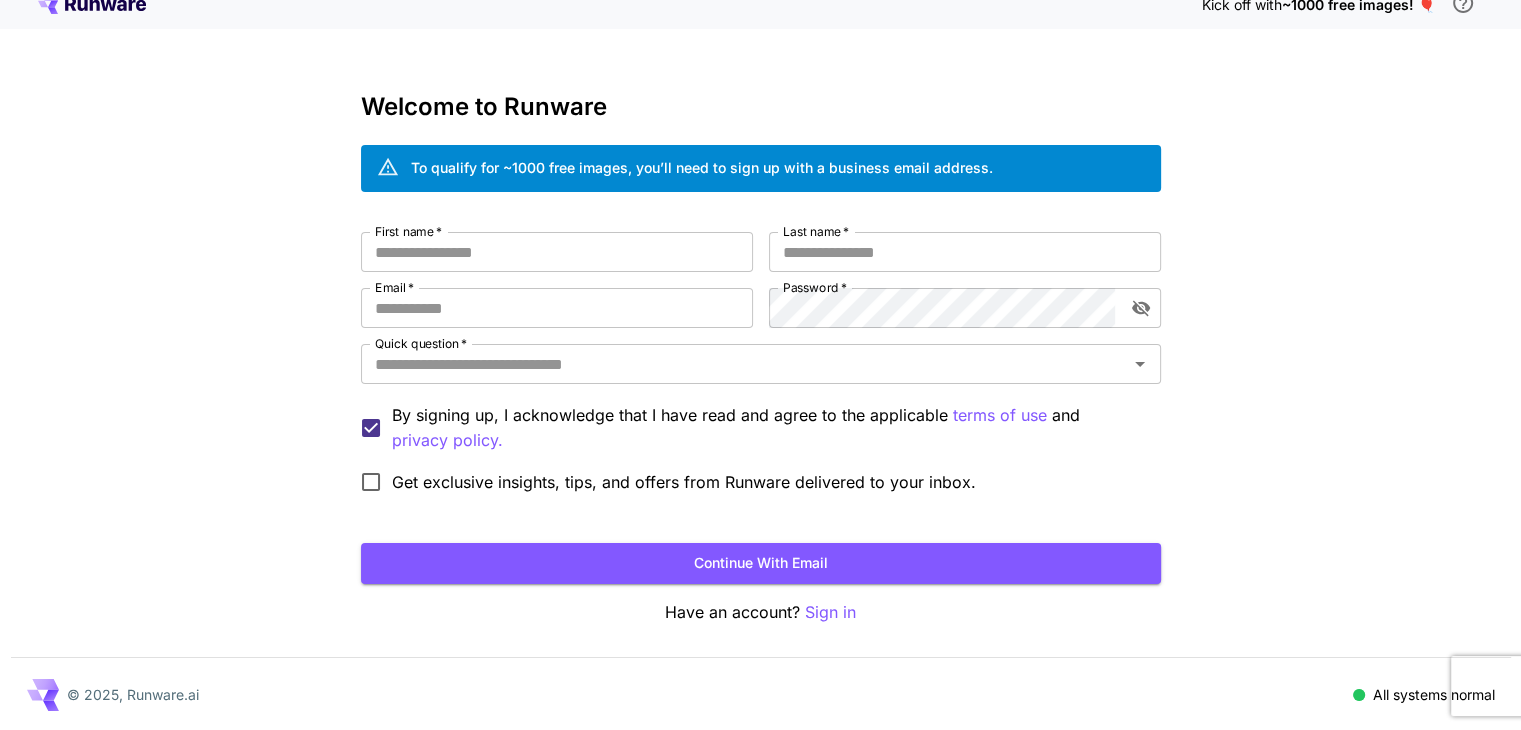 scroll, scrollTop: 22, scrollLeft: 0, axis: vertical 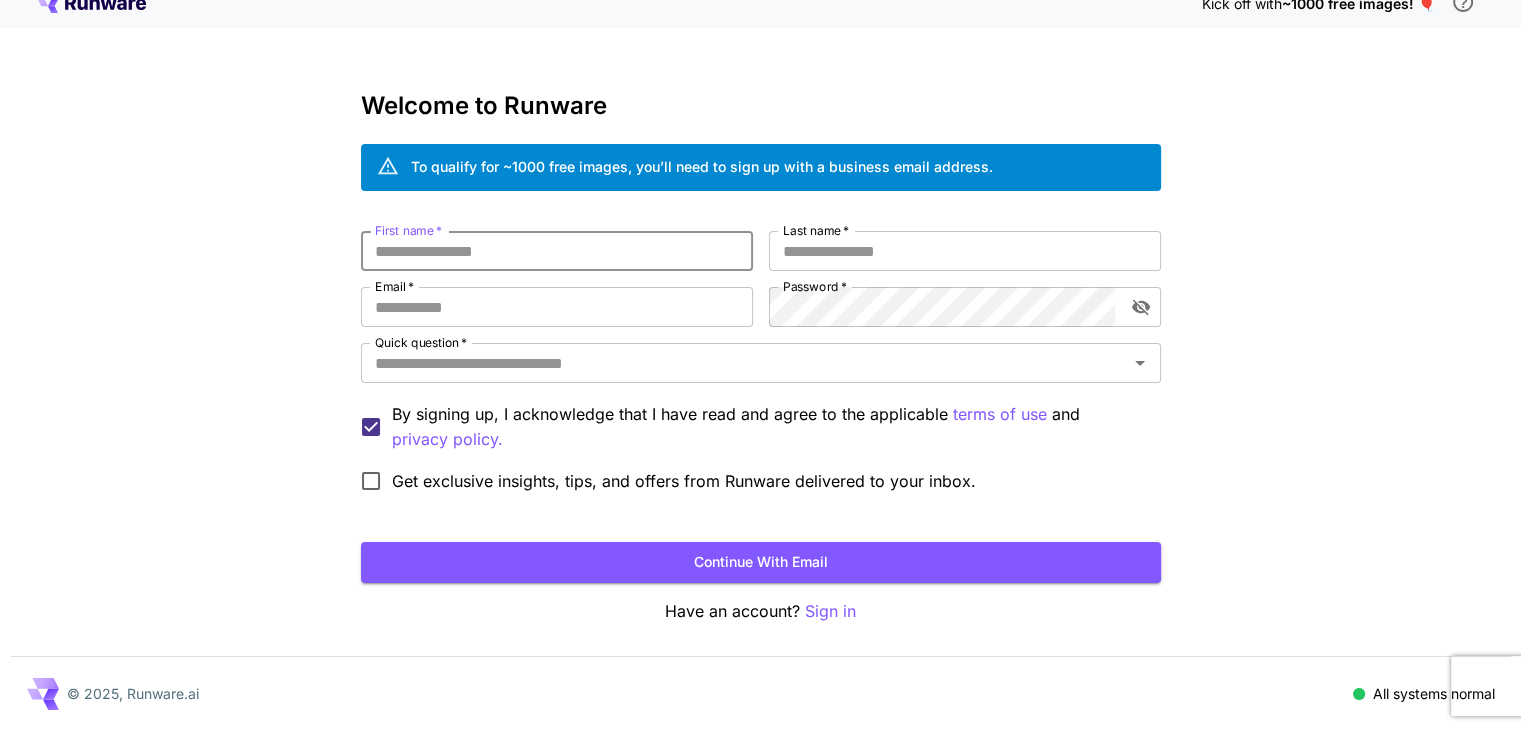 click on "First name   *" at bounding box center (557, 251) 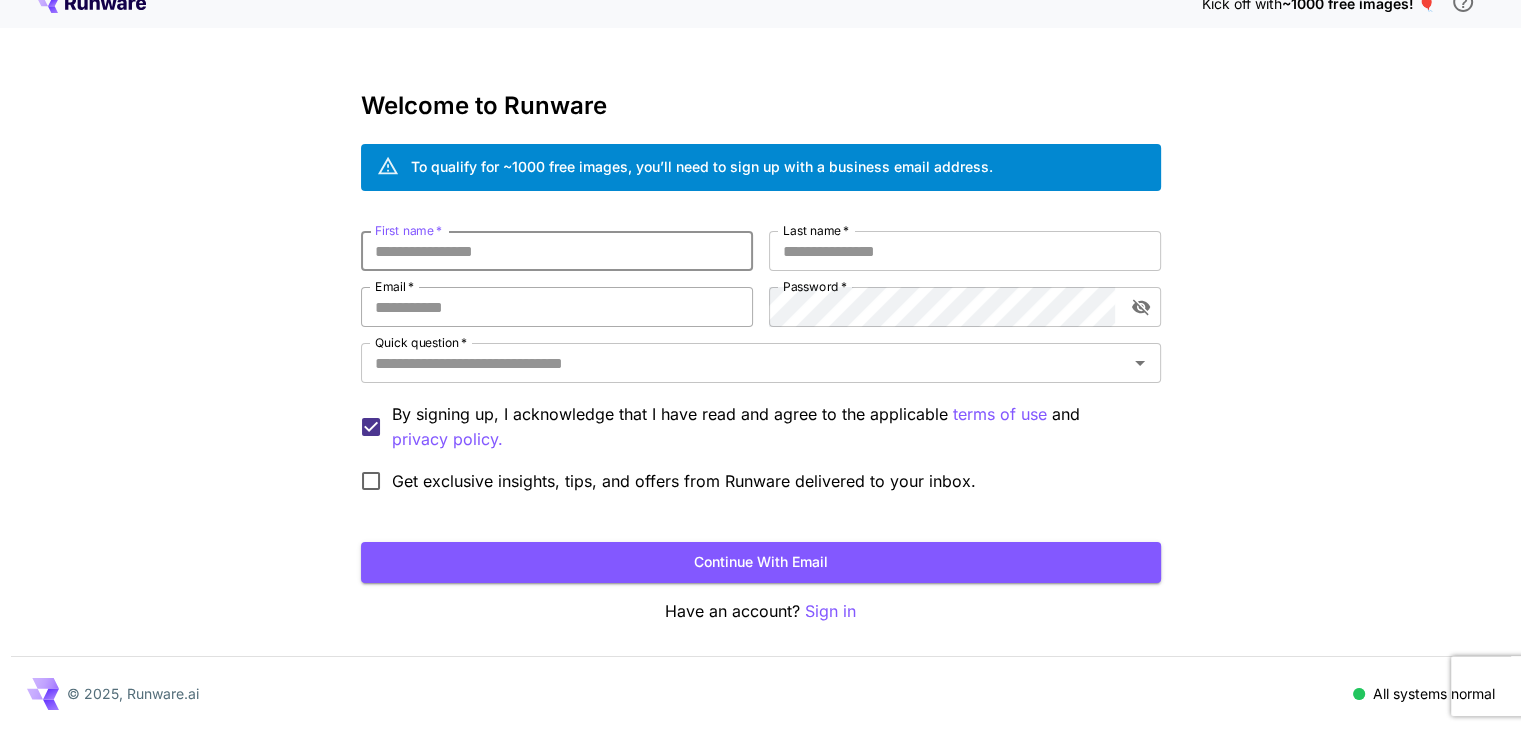 click on "Last name   *" at bounding box center (965, 251) 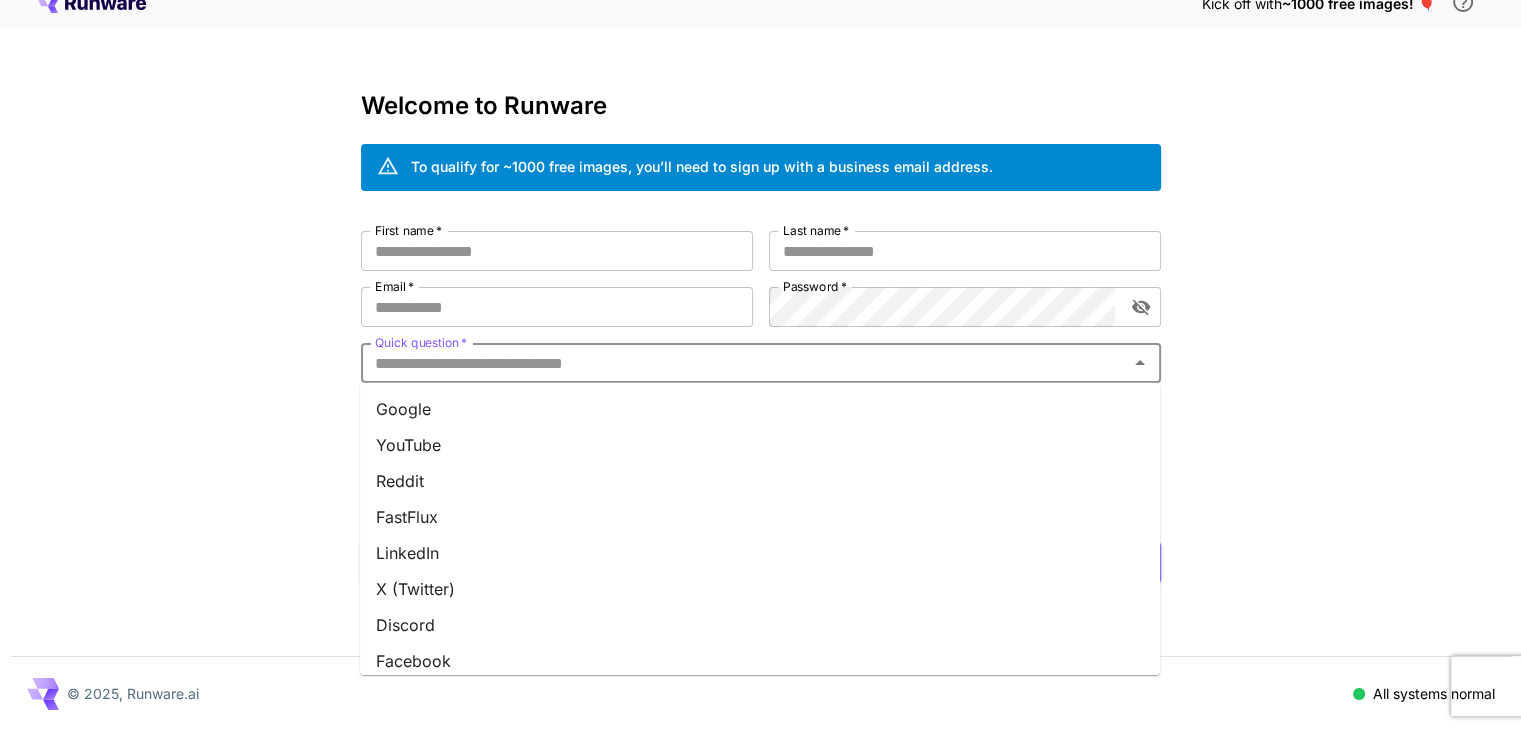 click on "Quick question   *" at bounding box center (744, 363) 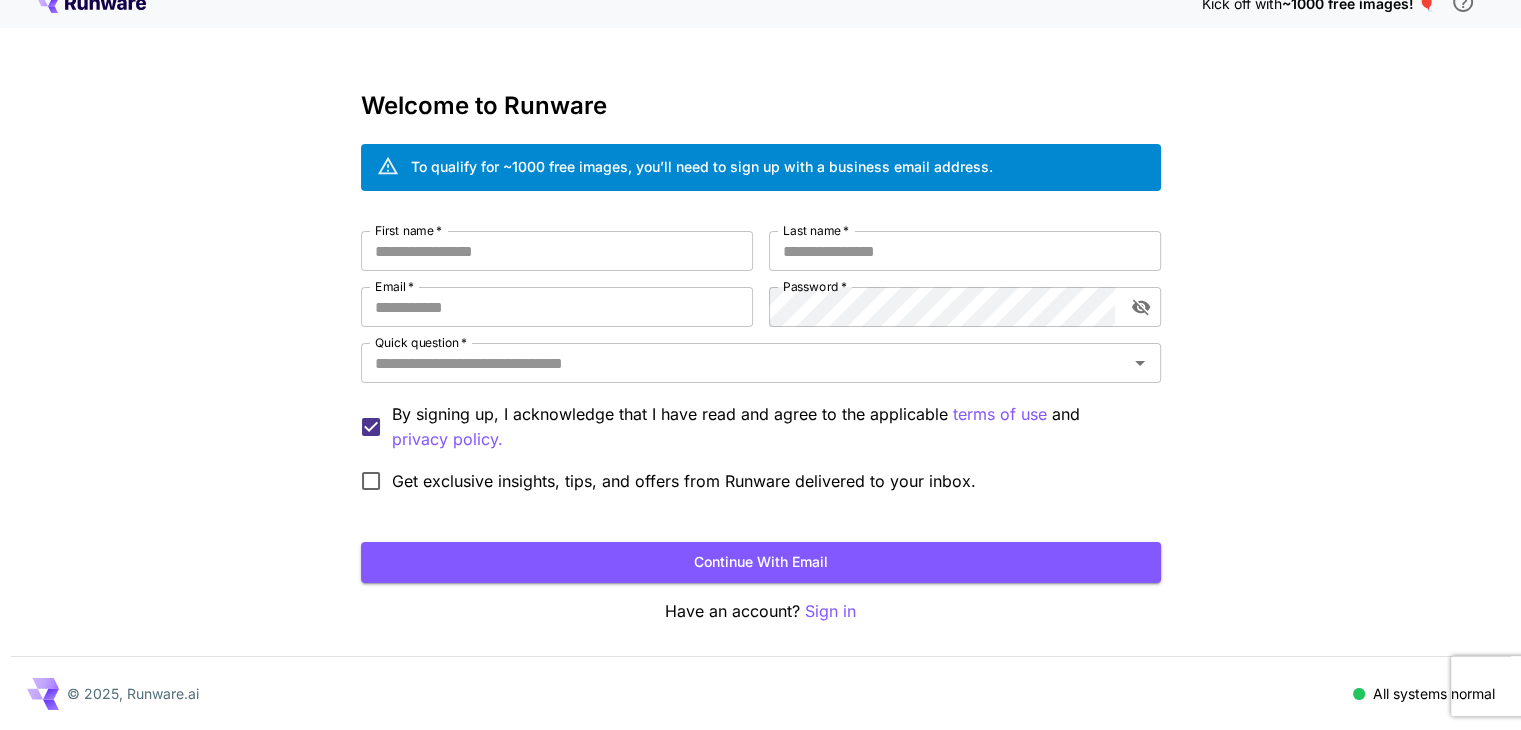 click on "Kick off with  ~1000 free images! 🎈 Welcome to Runware To qualify for ~1000 free images, you’ll need to sign up with a business email address. First name   * First name   * Last name   * Last name   * Email   * Email   * Password   * Password   * Quick question   * Quick question   * By signing up, I acknowledge that I have read and agree to the applicable   terms of use     and   privacy policy.   Get exclusive insights, tips, and offers from Runware delivered to your inbox. Continue with email Have an account?   Sign in © 2025, Runware.ai All systems normal" at bounding box center [760, 354] 